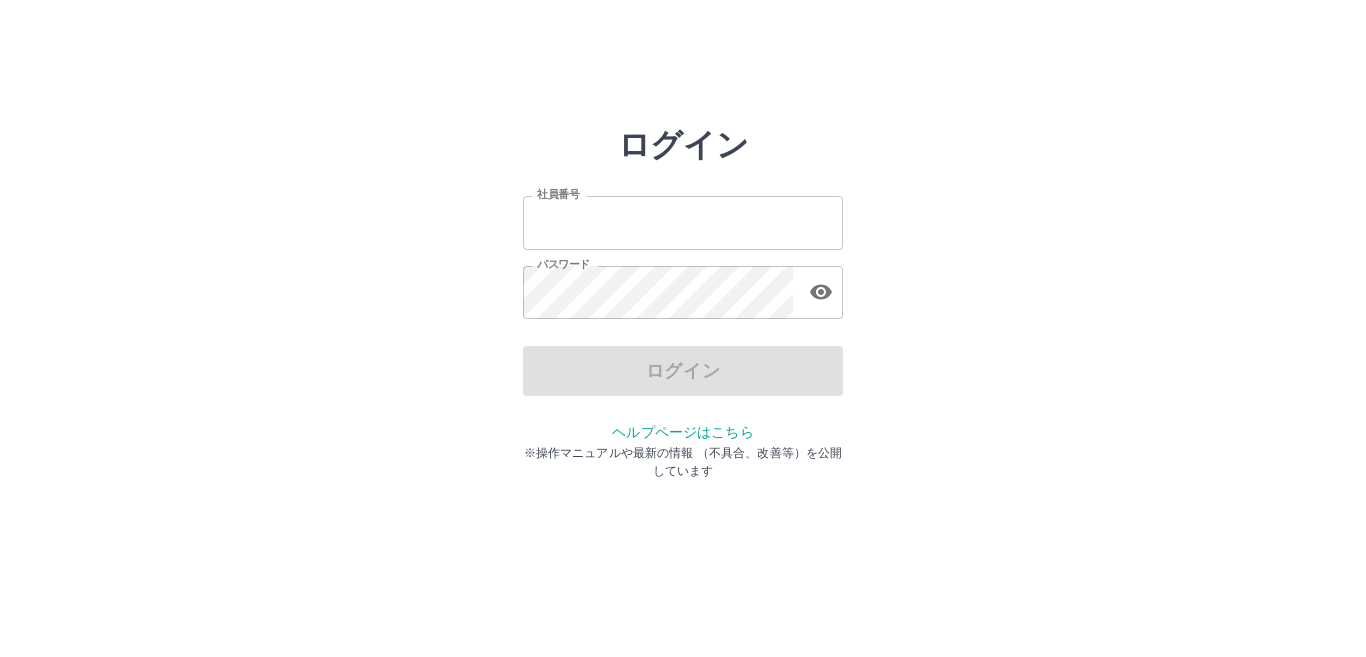 scroll, scrollTop: 0, scrollLeft: 0, axis: both 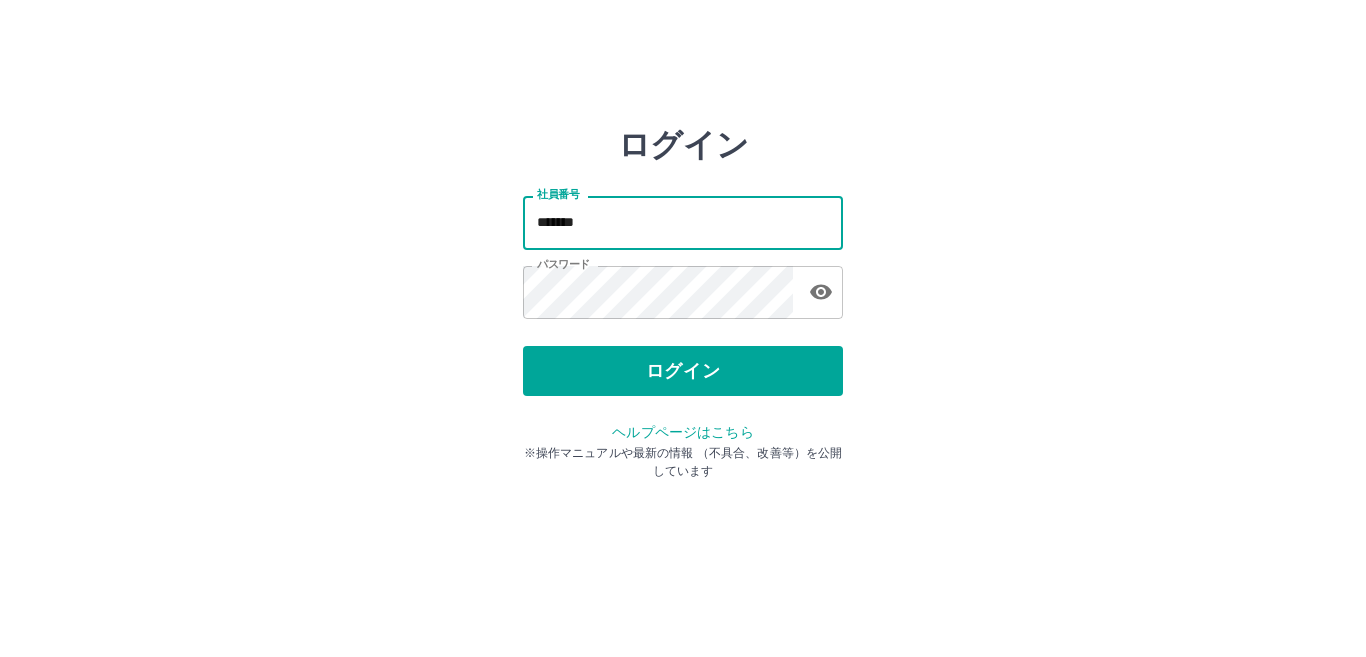 click on "*******" at bounding box center (683, 222) 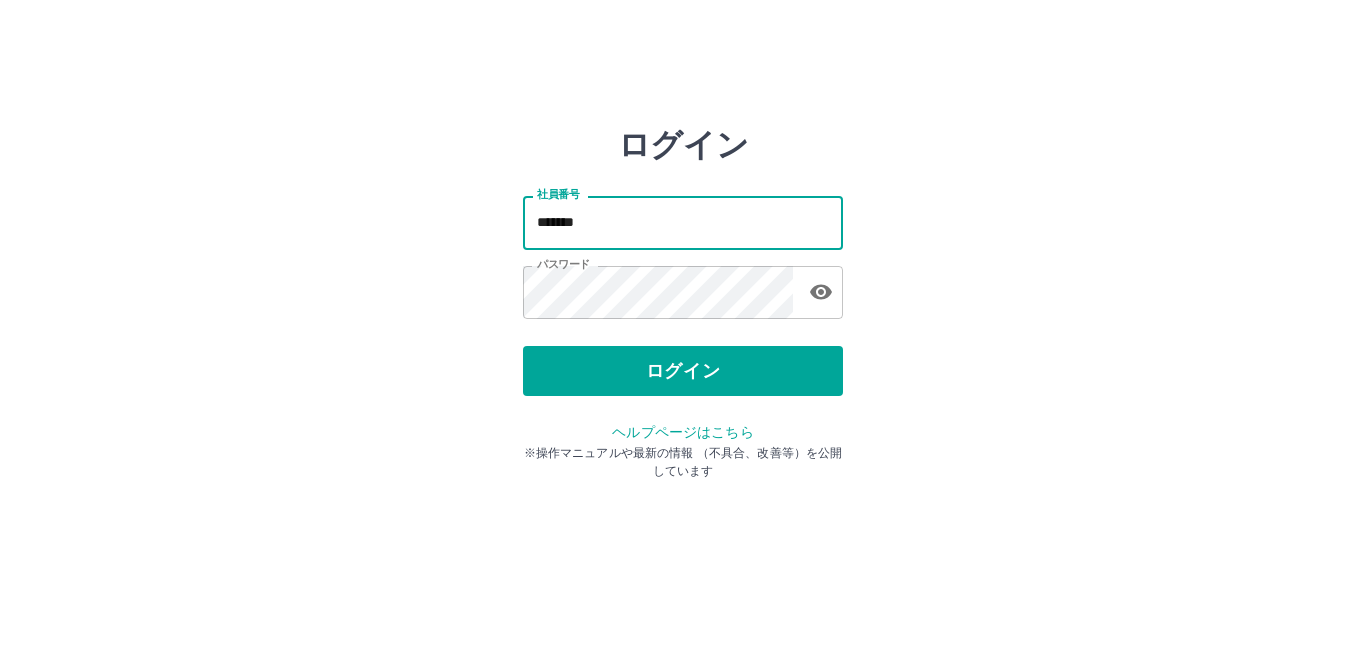 type on "*******" 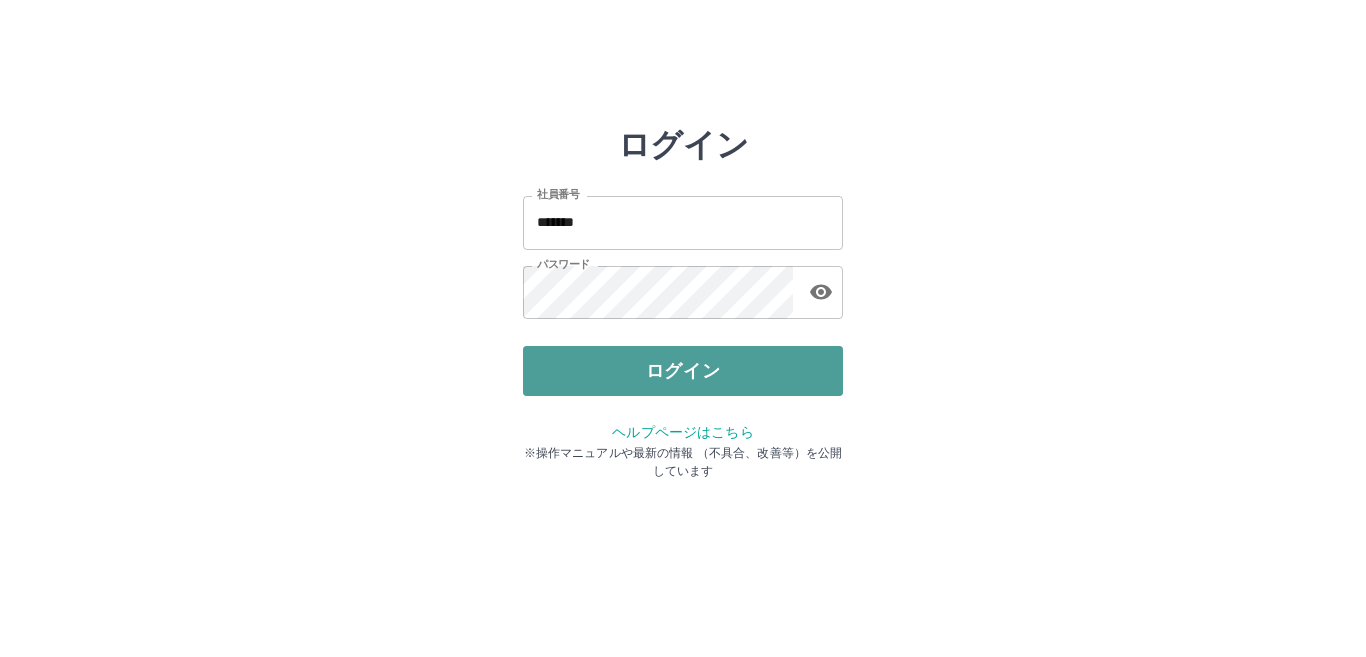 click on "ログイン" at bounding box center [683, 371] 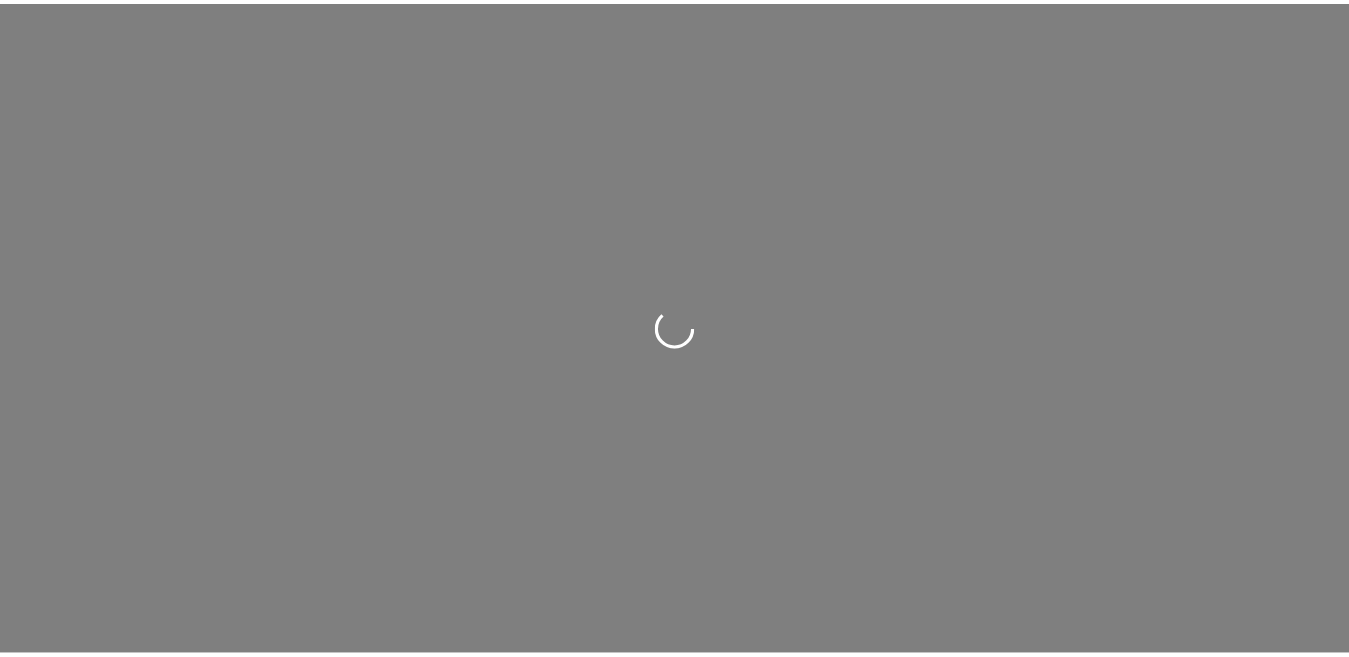 scroll, scrollTop: 0, scrollLeft: 0, axis: both 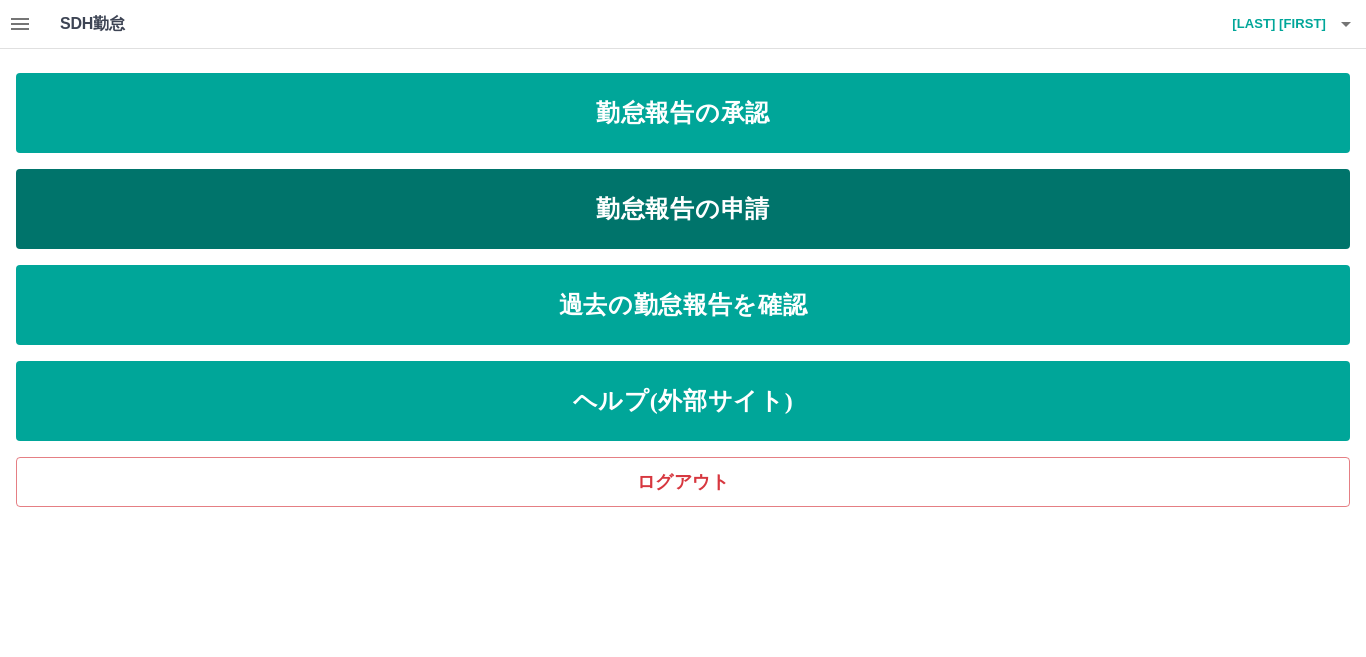 click on "勤怠報告の申請" at bounding box center [683, 209] 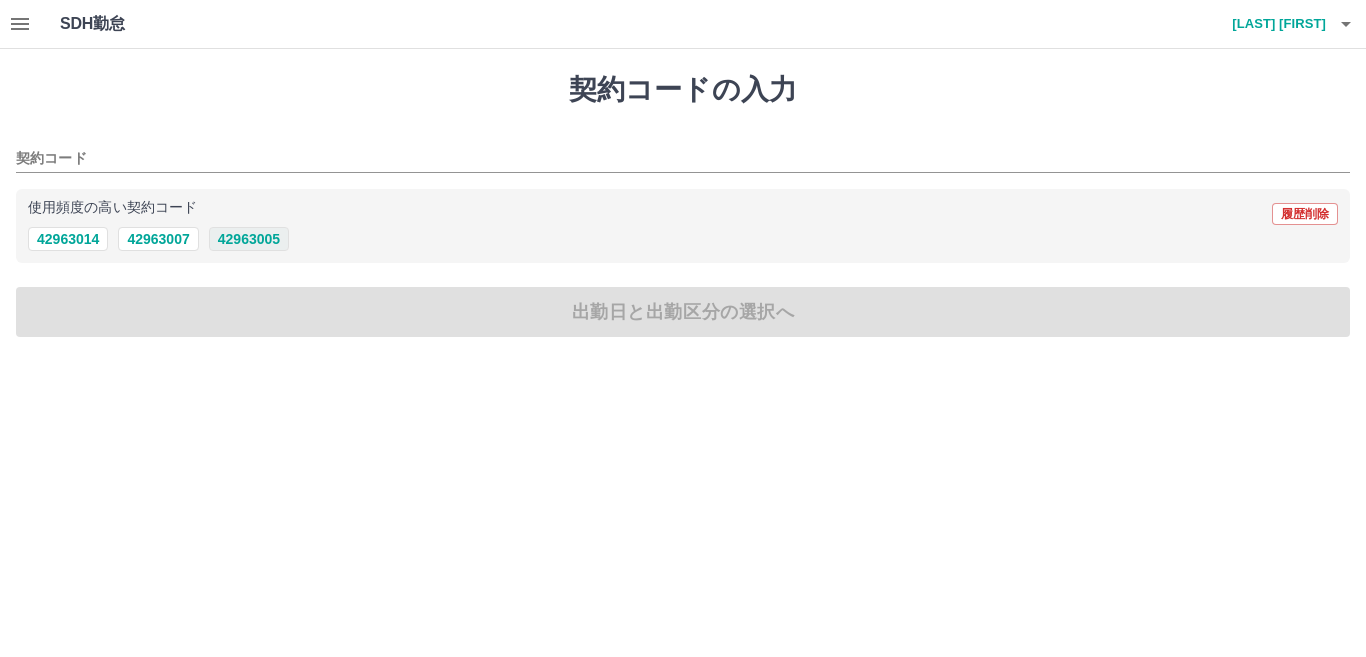 click on "42963005" at bounding box center [249, 239] 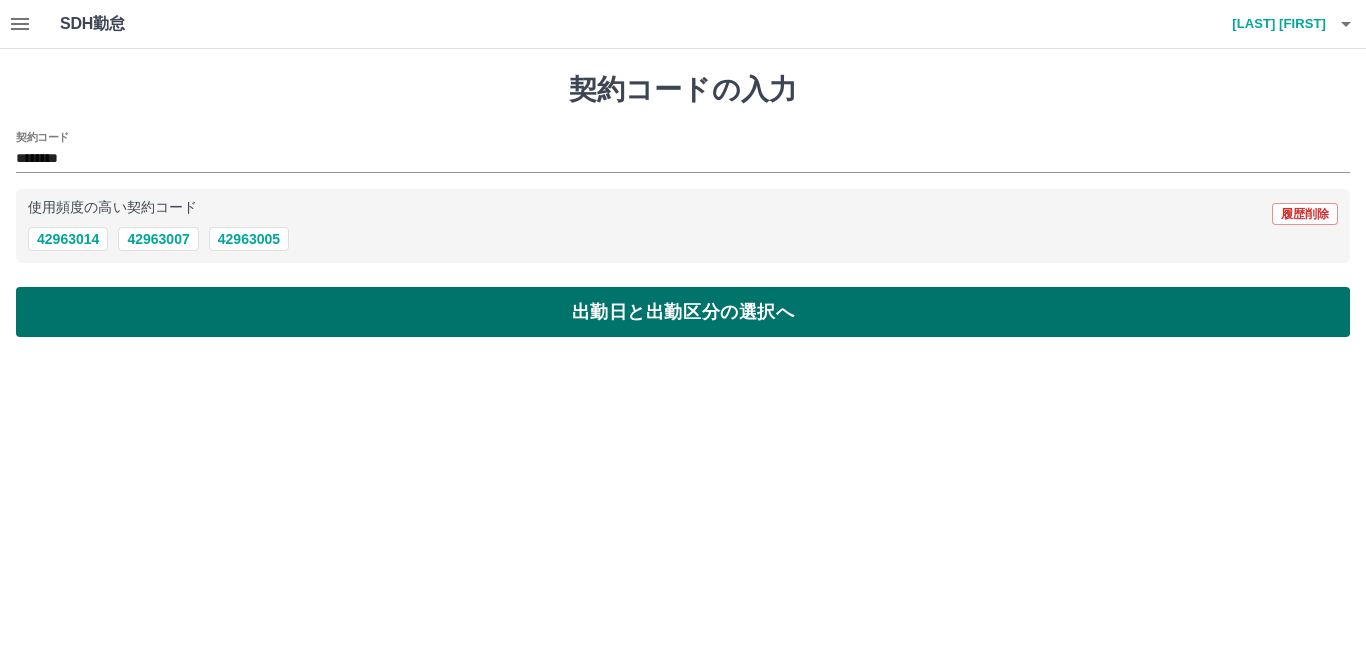 click on "出勤日と出勤区分の選択へ" at bounding box center (683, 312) 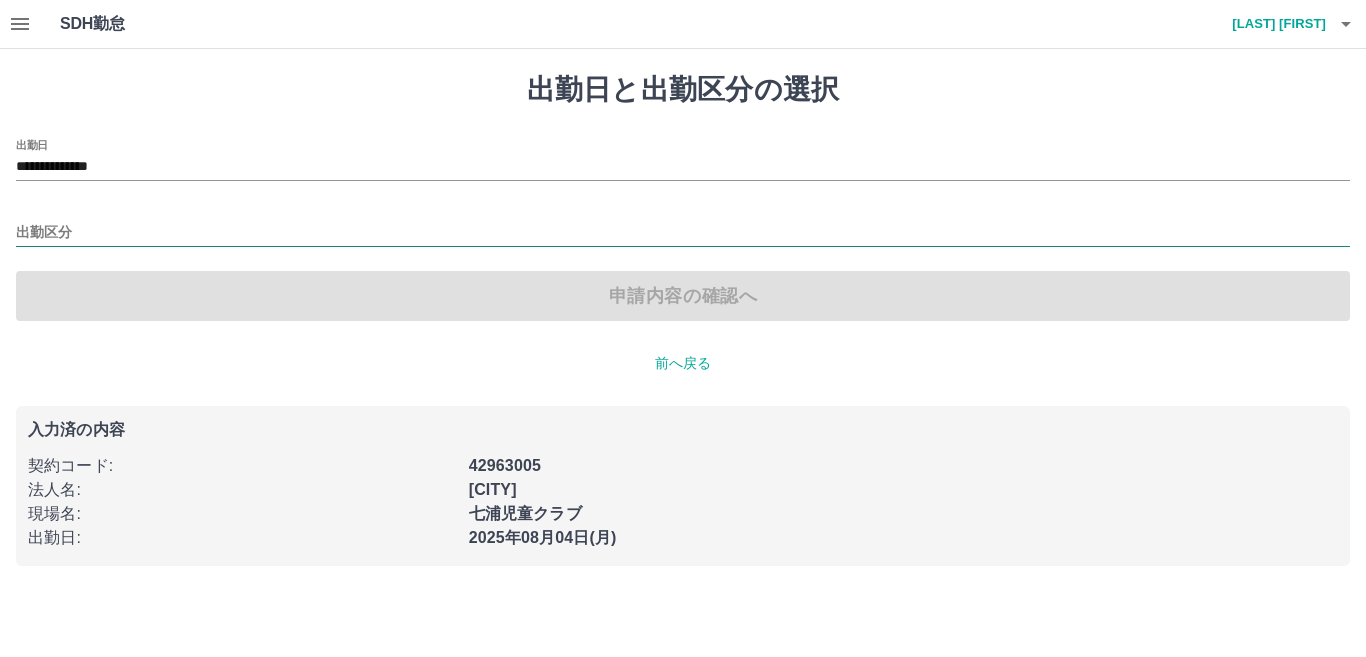 click on "出勤区分" at bounding box center (683, 233) 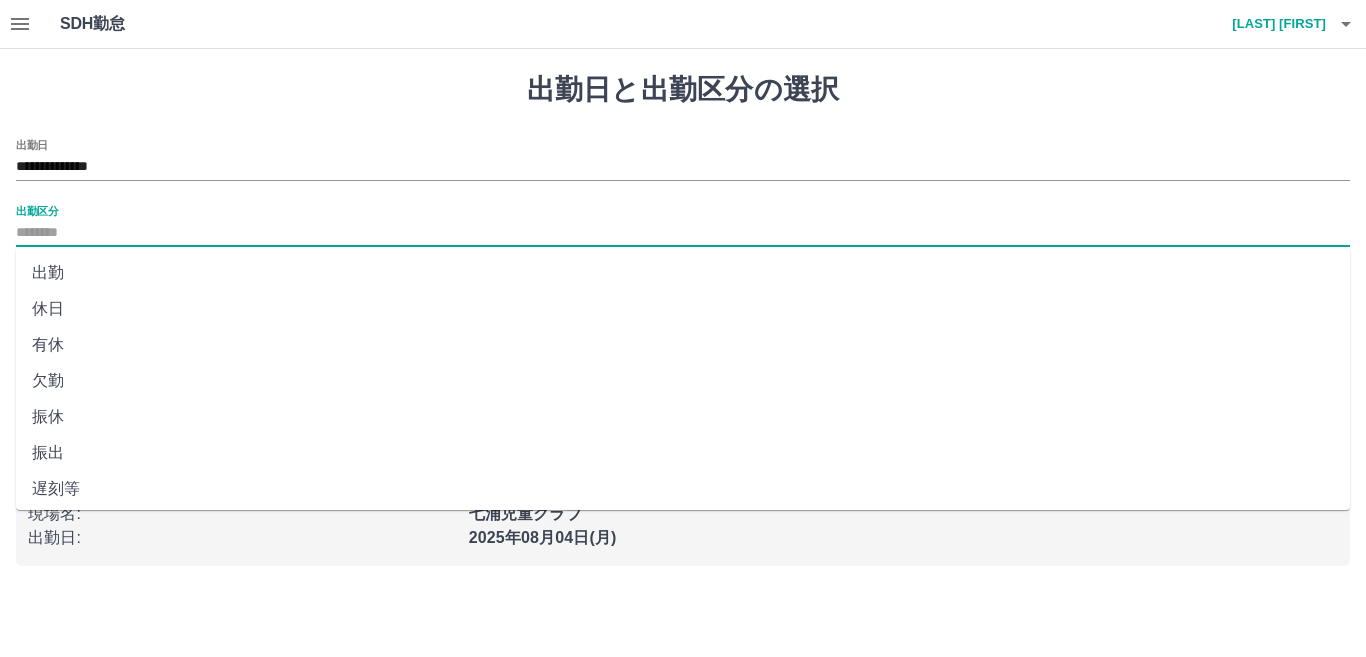 click on "出勤" at bounding box center [683, 273] 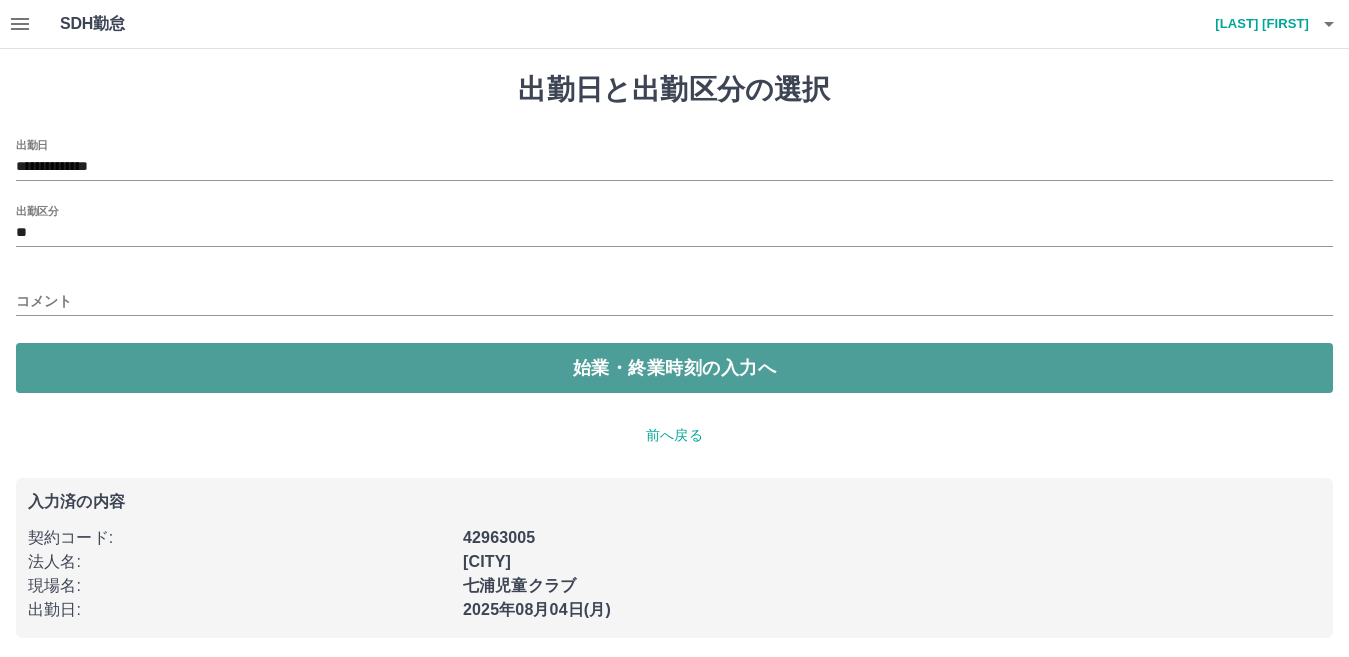 click on "始業・終業時刻の入力へ" at bounding box center (674, 368) 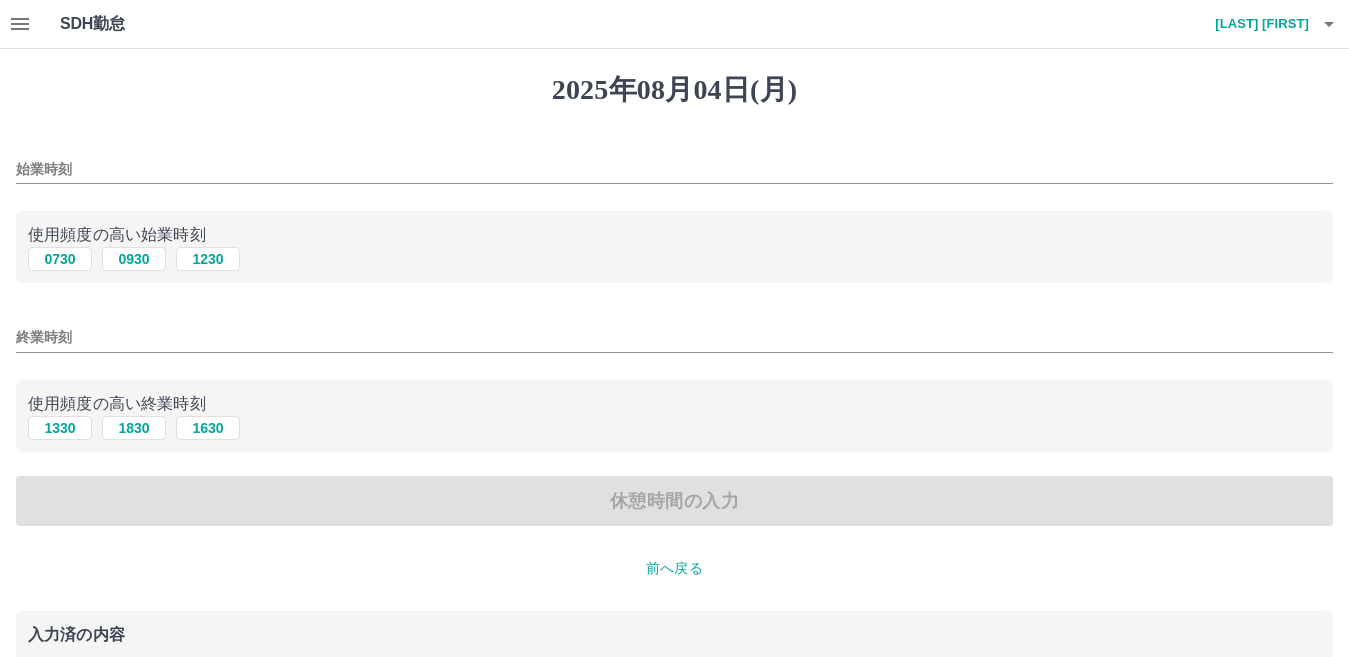 click on "前へ戻る" at bounding box center (674, 568) 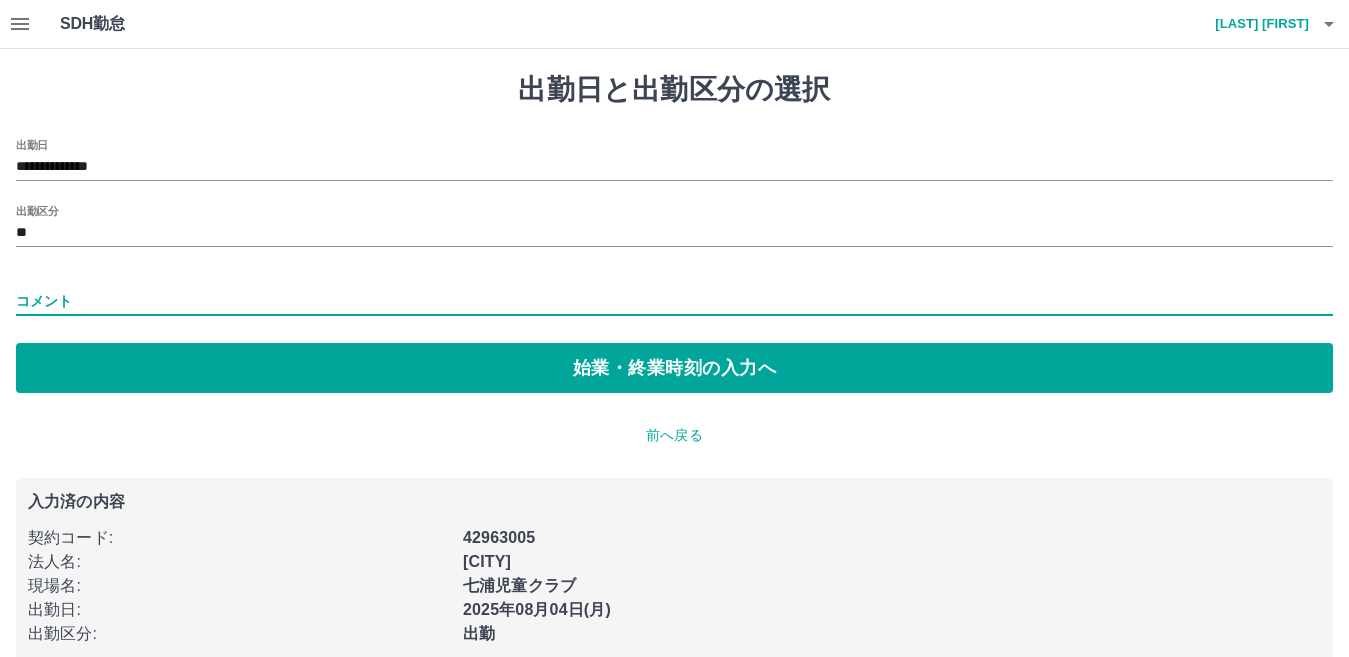 click on "コメント" at bounding box center (674, 301) 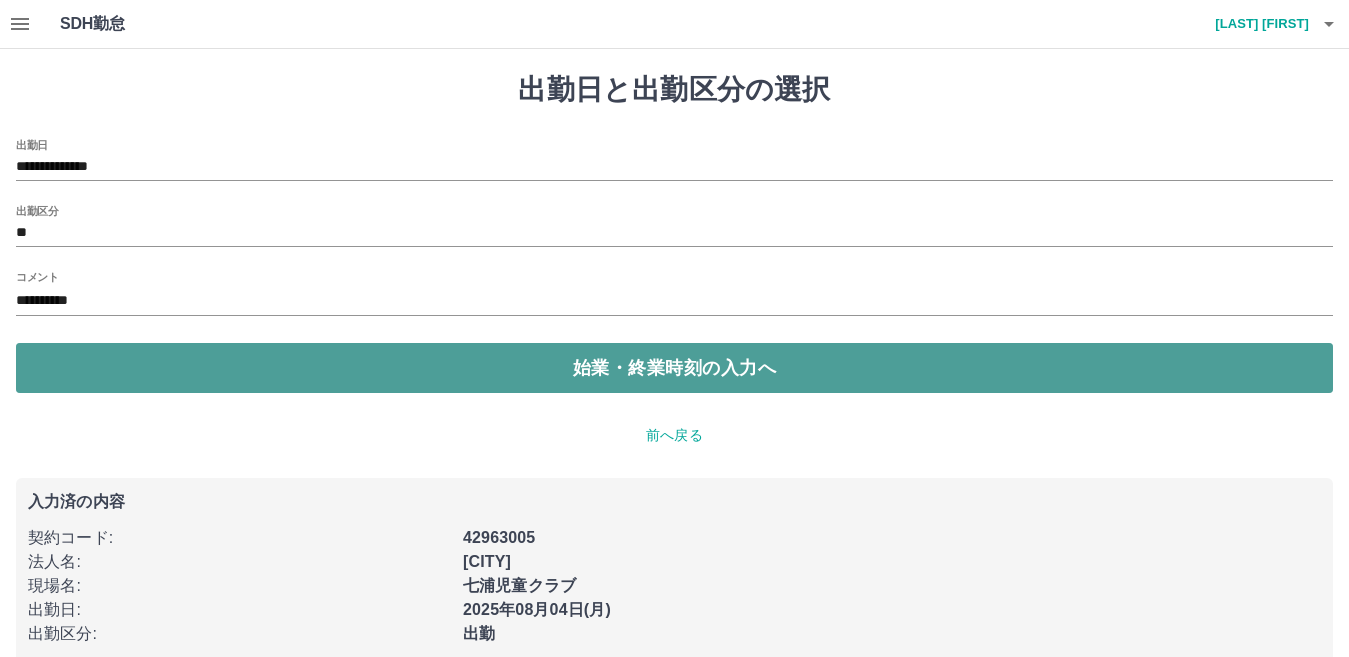 click on "始業・終業時刻の入力へ" at bounding box center [674, 368] 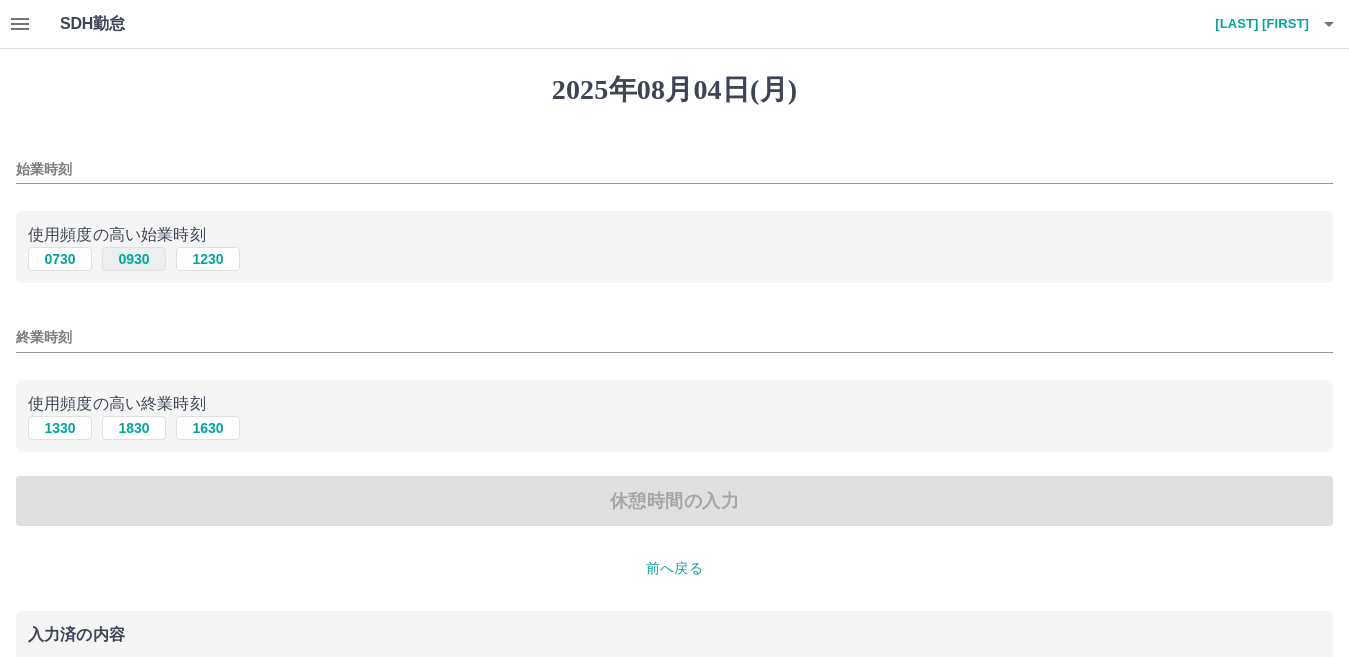 click on "0930" at bounding box center (134, 259) 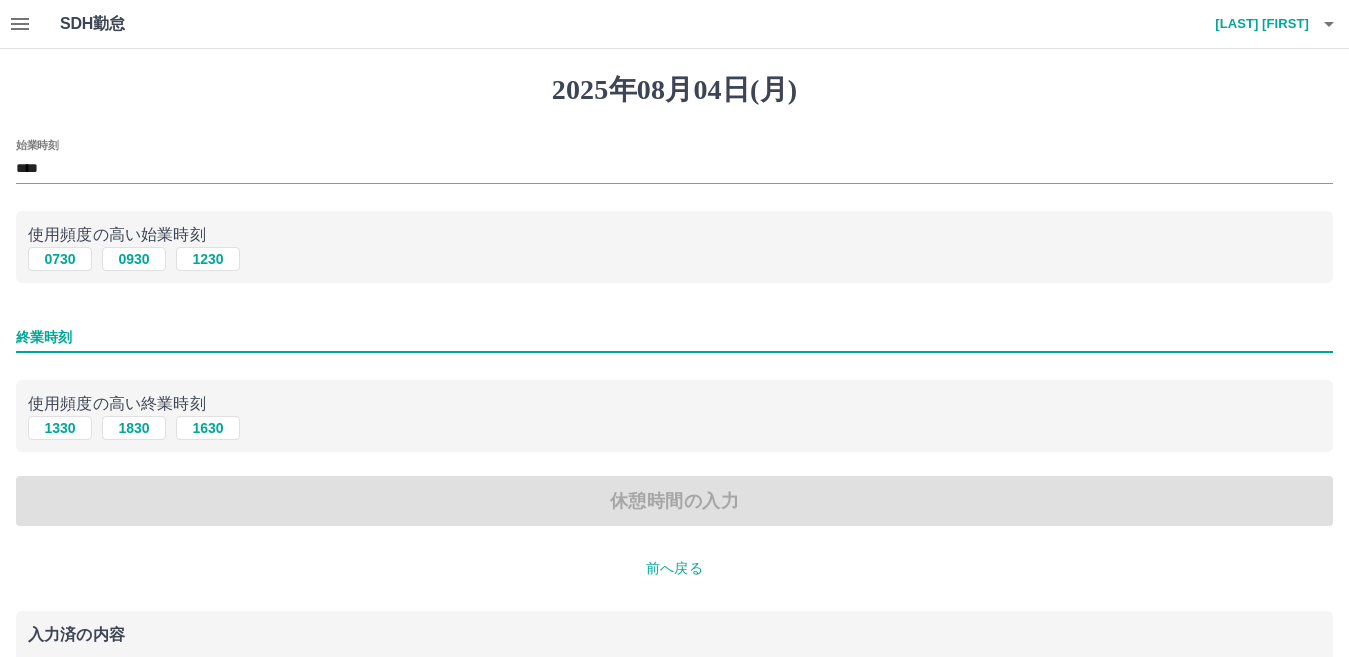 click on "終業時刻" at bounding box center [674, 337] 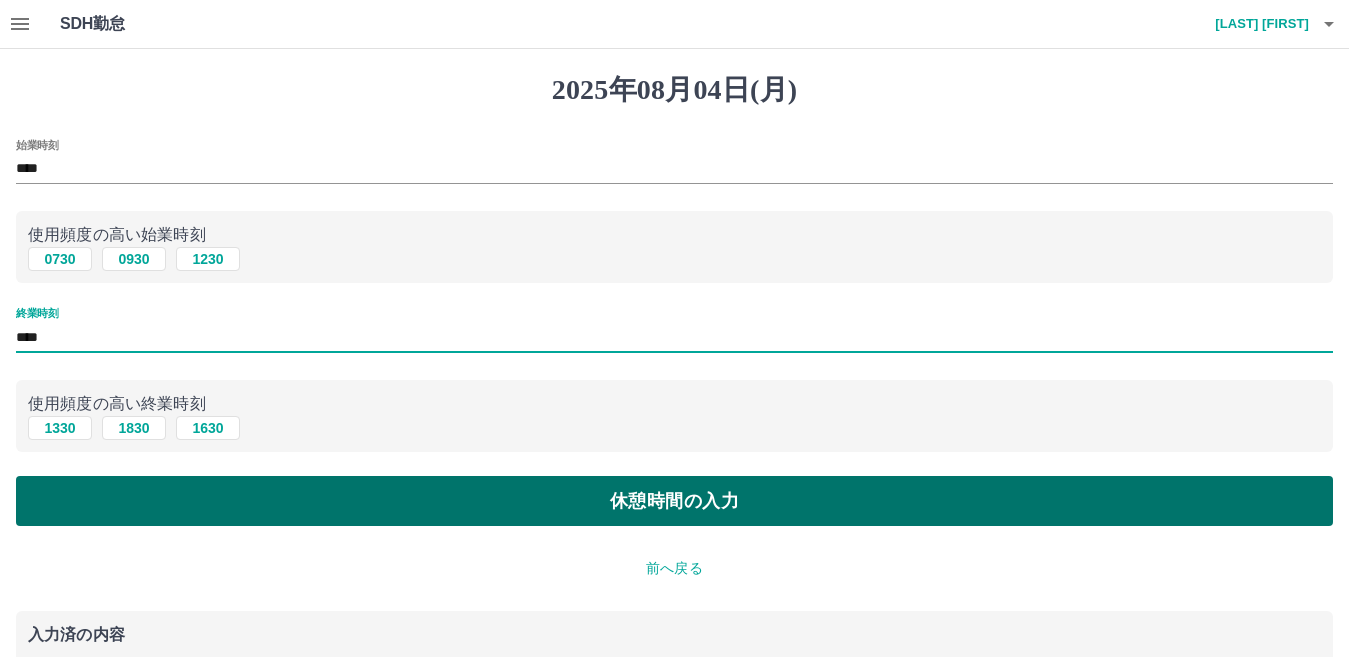 type on "****" 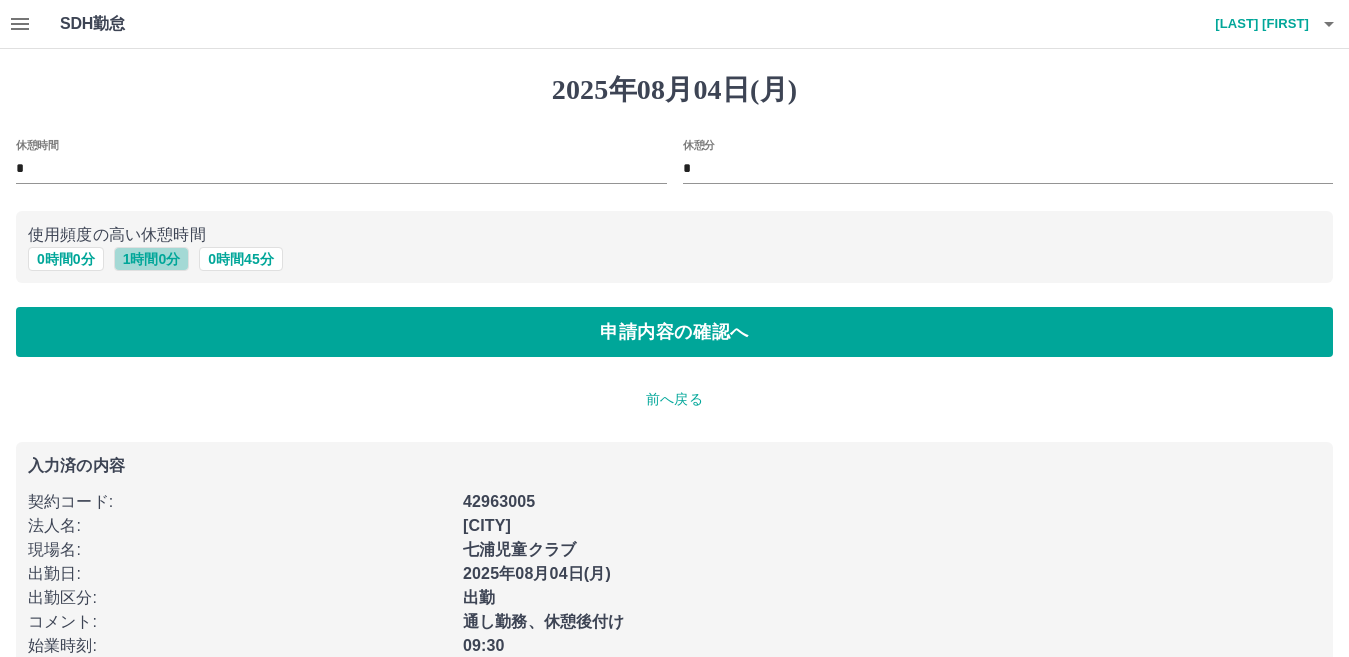 click on "1 時間 0 分" at bounding box center [152, 259] 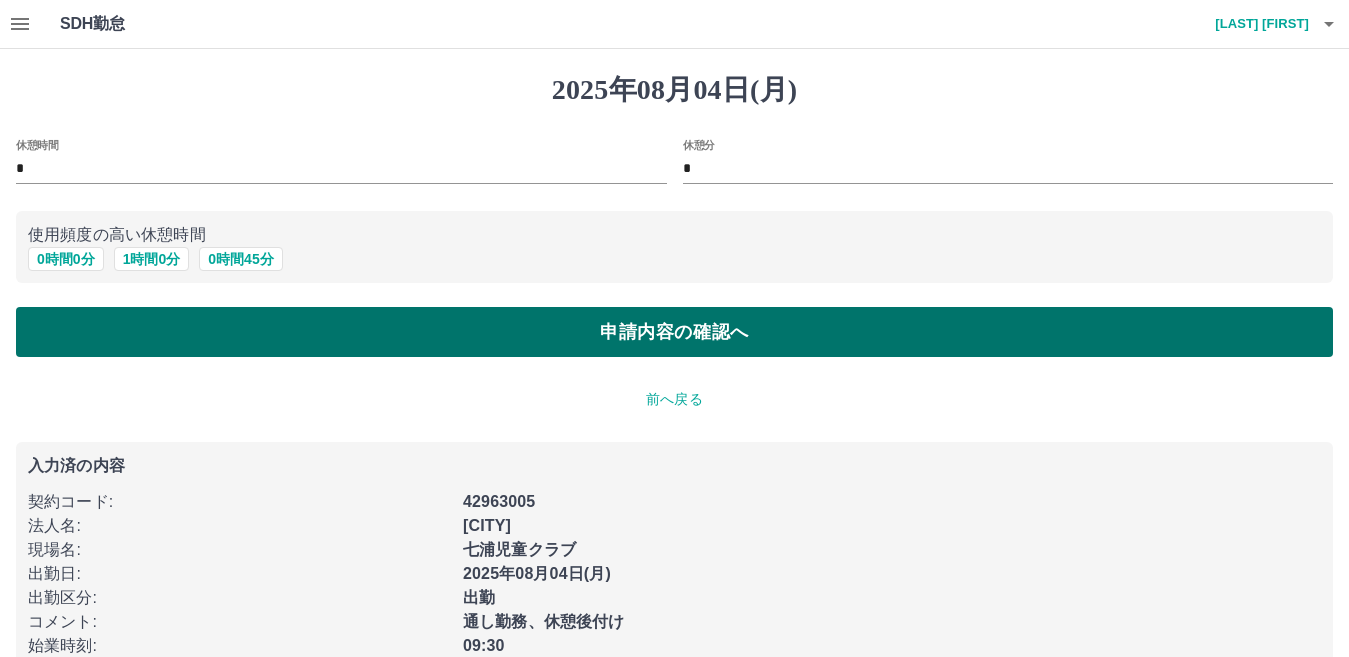 click on "申請内容の確認へ" at bounding box center [674, 332] 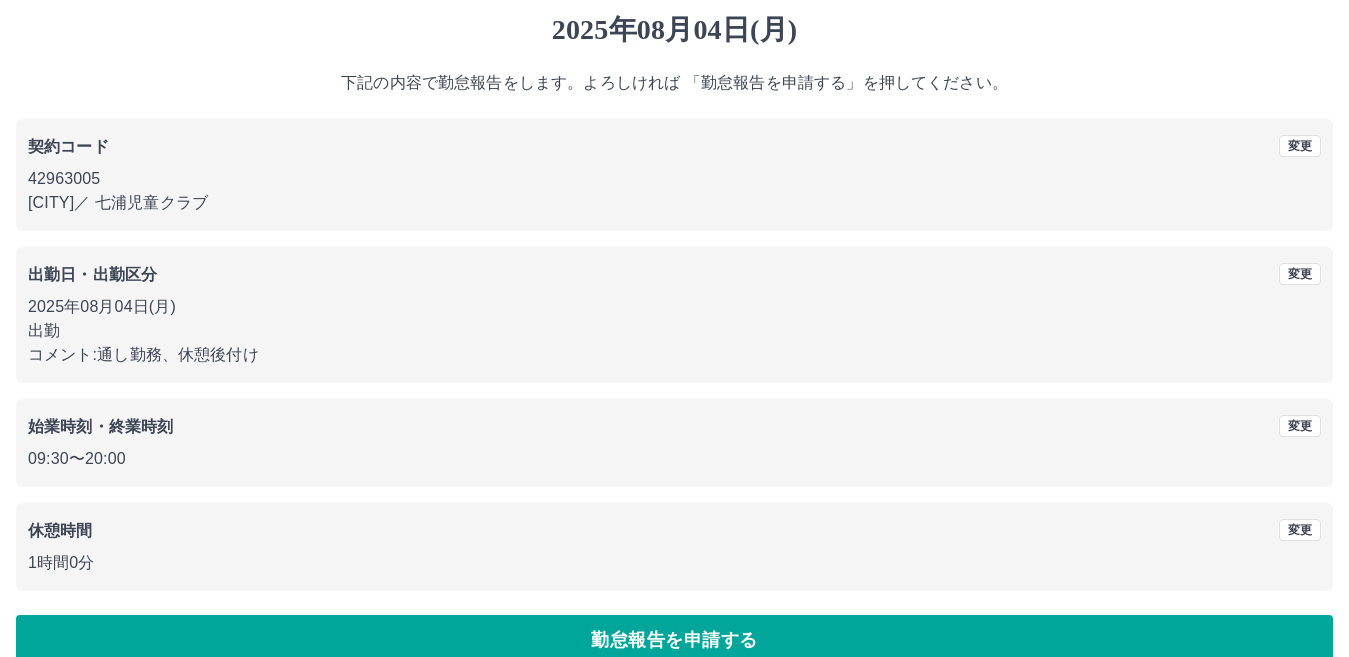 scroll, scrollTop: 92, scrollLeft: 0, axis: vertical 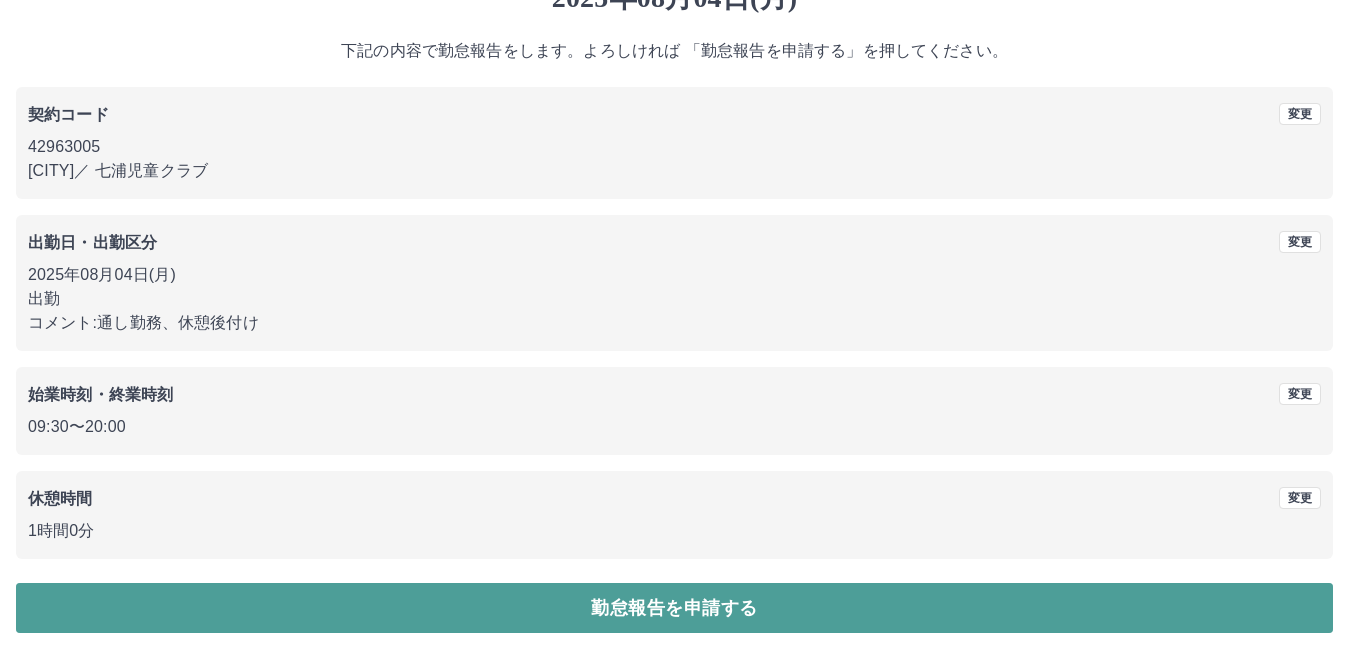 click on "勤怠報告を申請する" at bounding box center [674, 608] 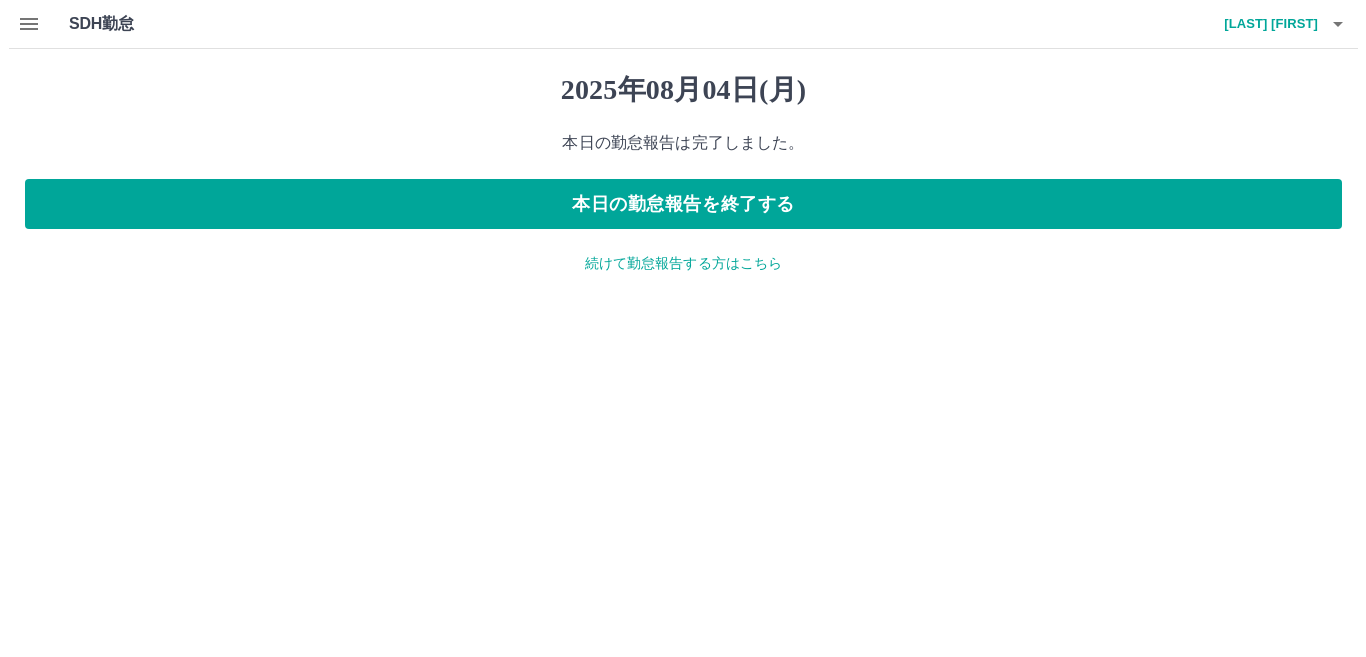 scroll, scrollTop: 0, scrollLeft: 0, axis: both 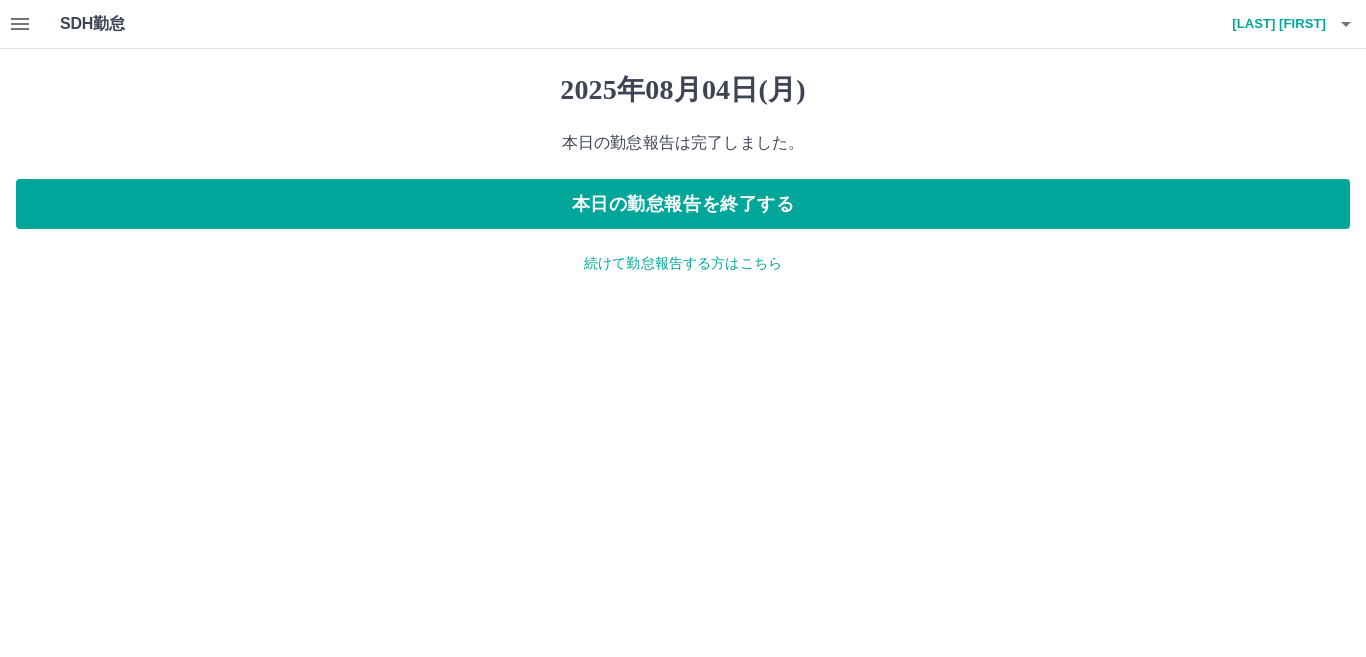 click 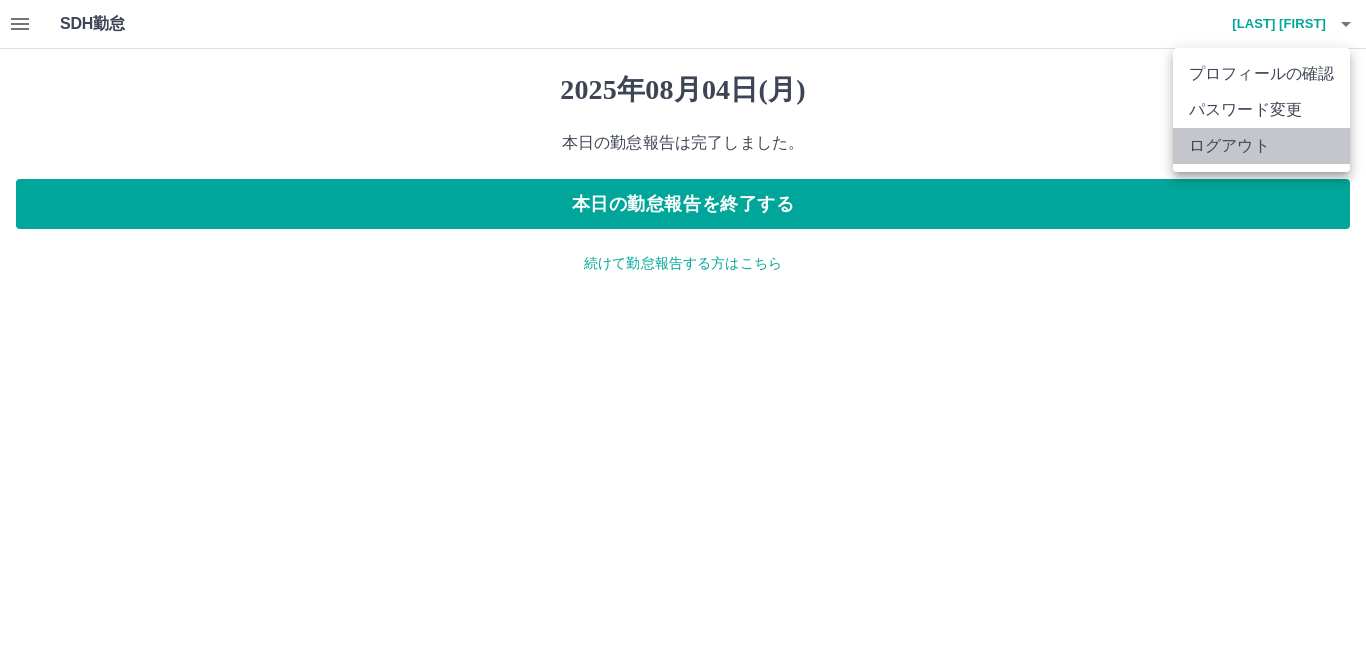 click on "ログアウト" at bounding box center [1261, 146] 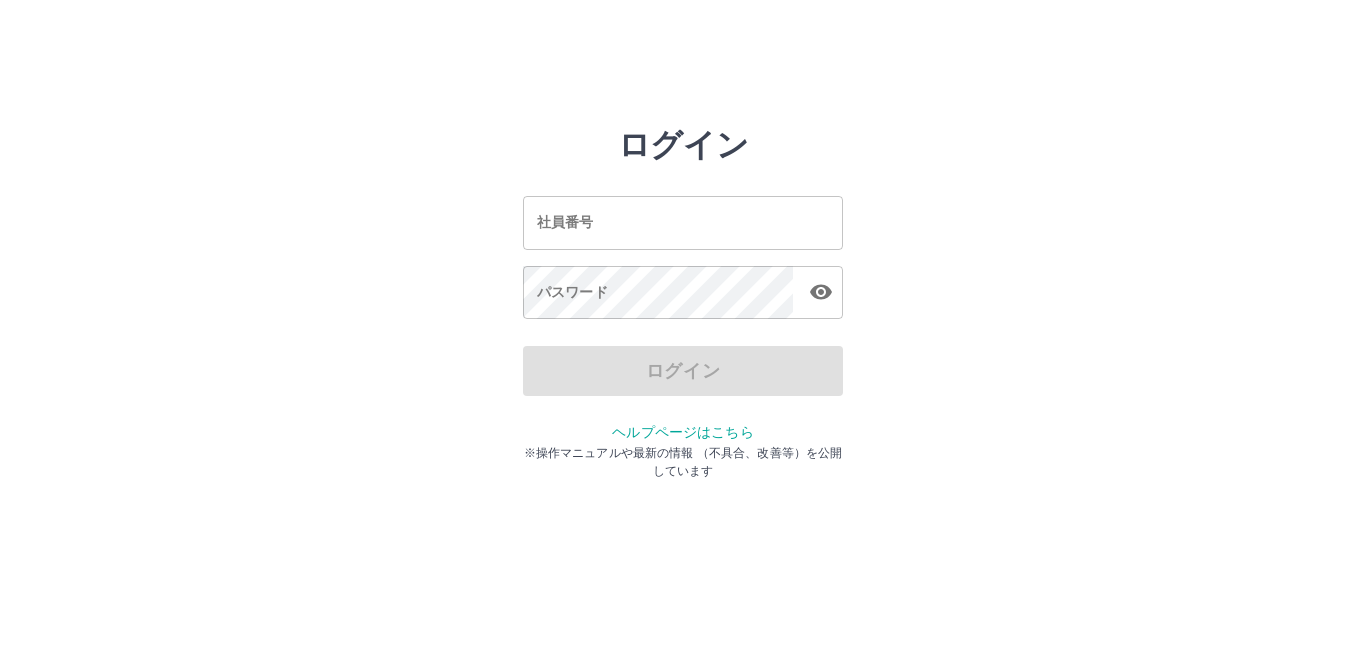 scroll, scrollTop: 0, scrollLeft: 0, axis: both 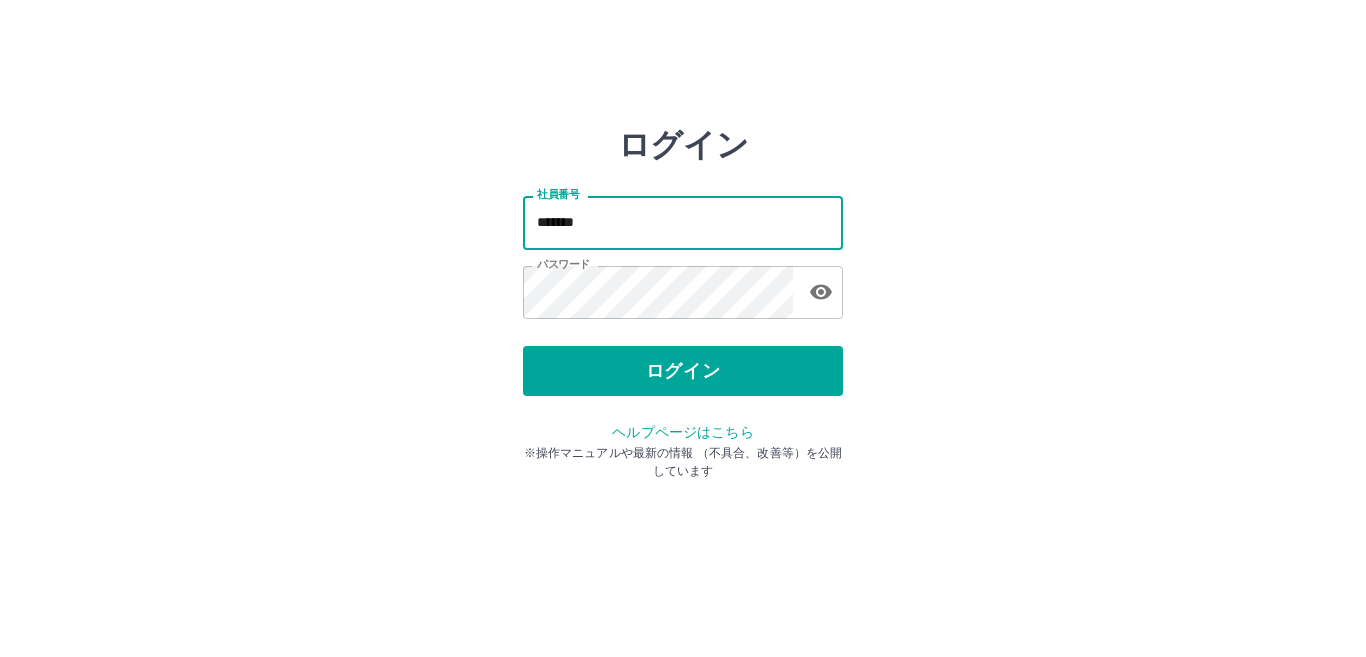 click on "*******" at bounding box center (683, 222) 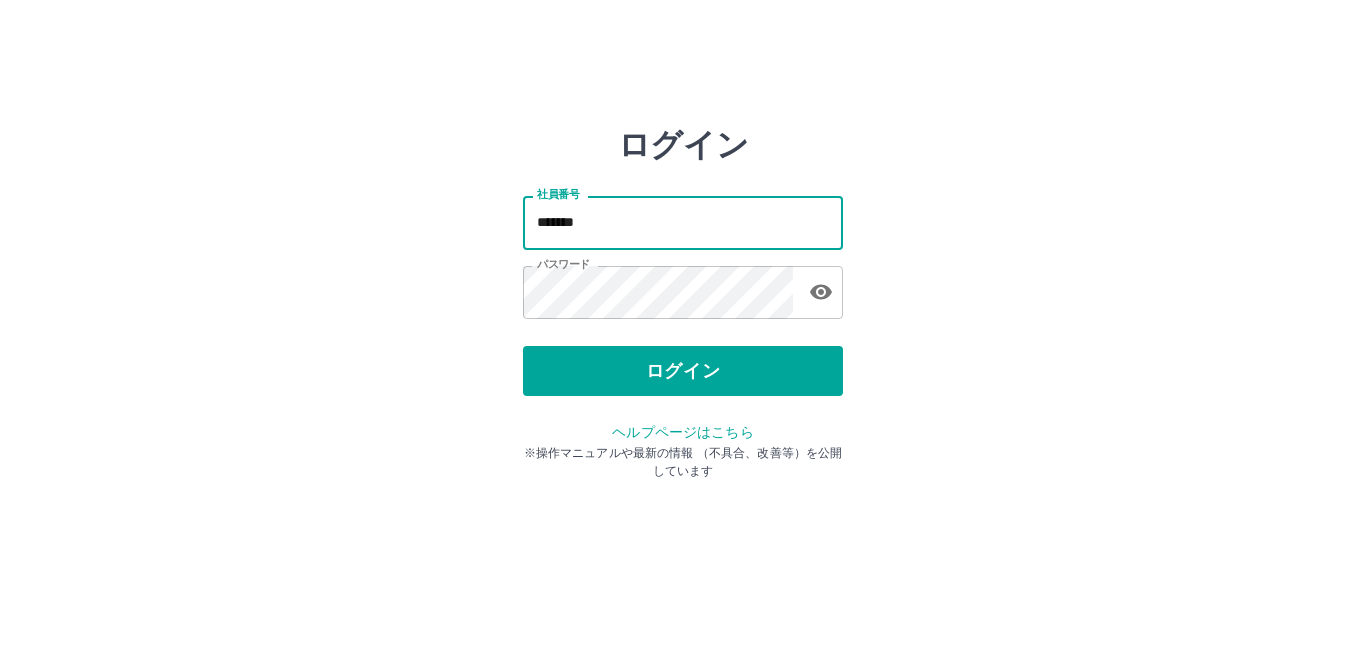 type on "*******" 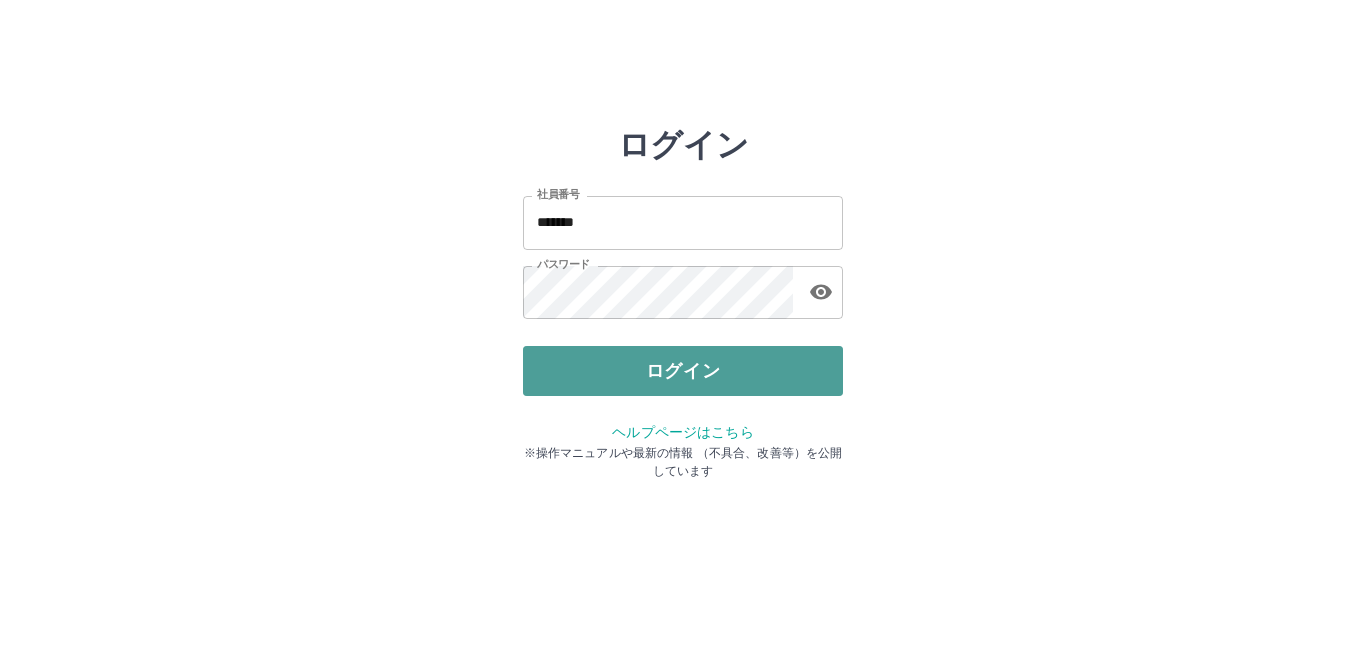 click on "ログイン" at bounding box center (683, 371) 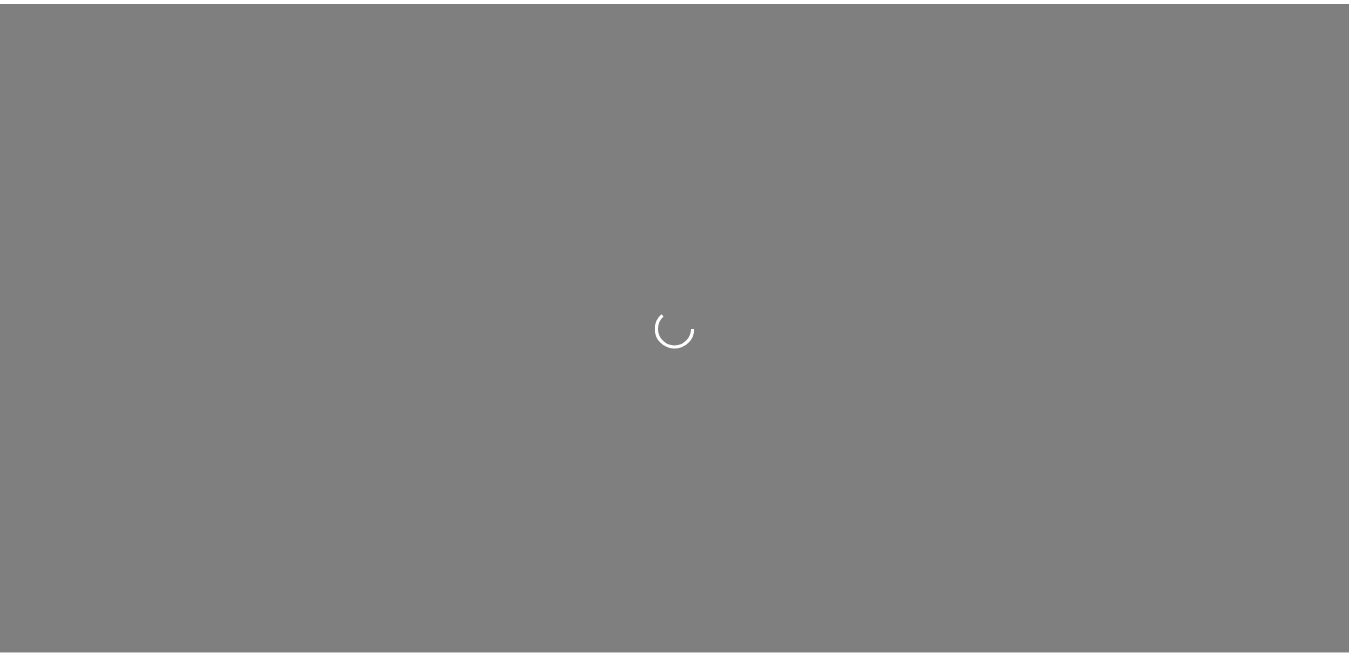 scroll, scrollTop: 0, scrollLeft: 0, axis: both 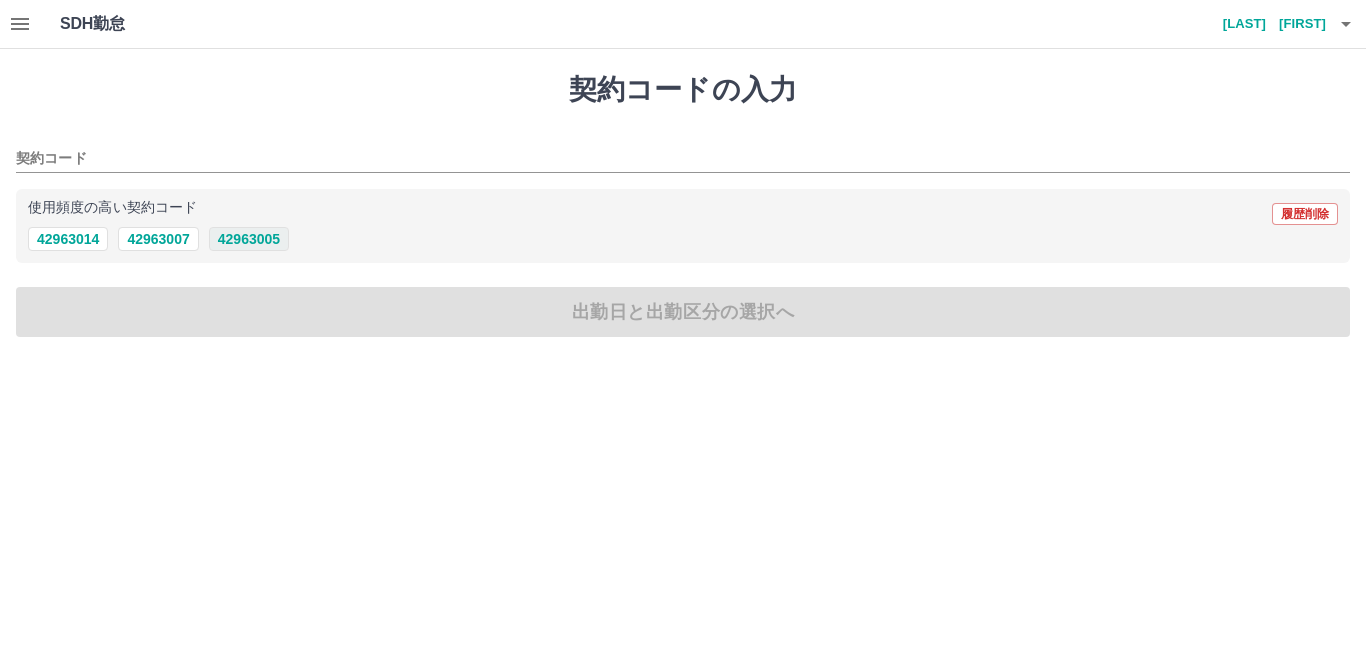 click on "42963005" at bounding box center (249, 239) 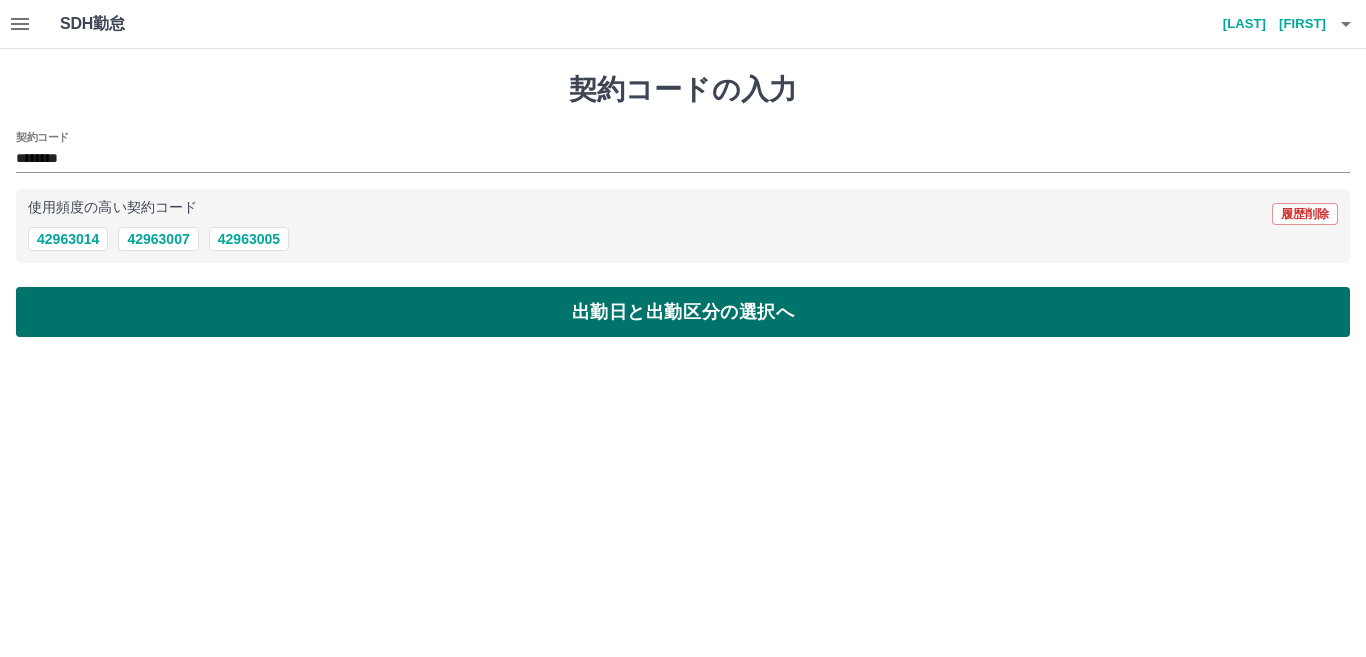 click on "出勤日と出勤区分の選択へ" at bounding box center [683, 312] 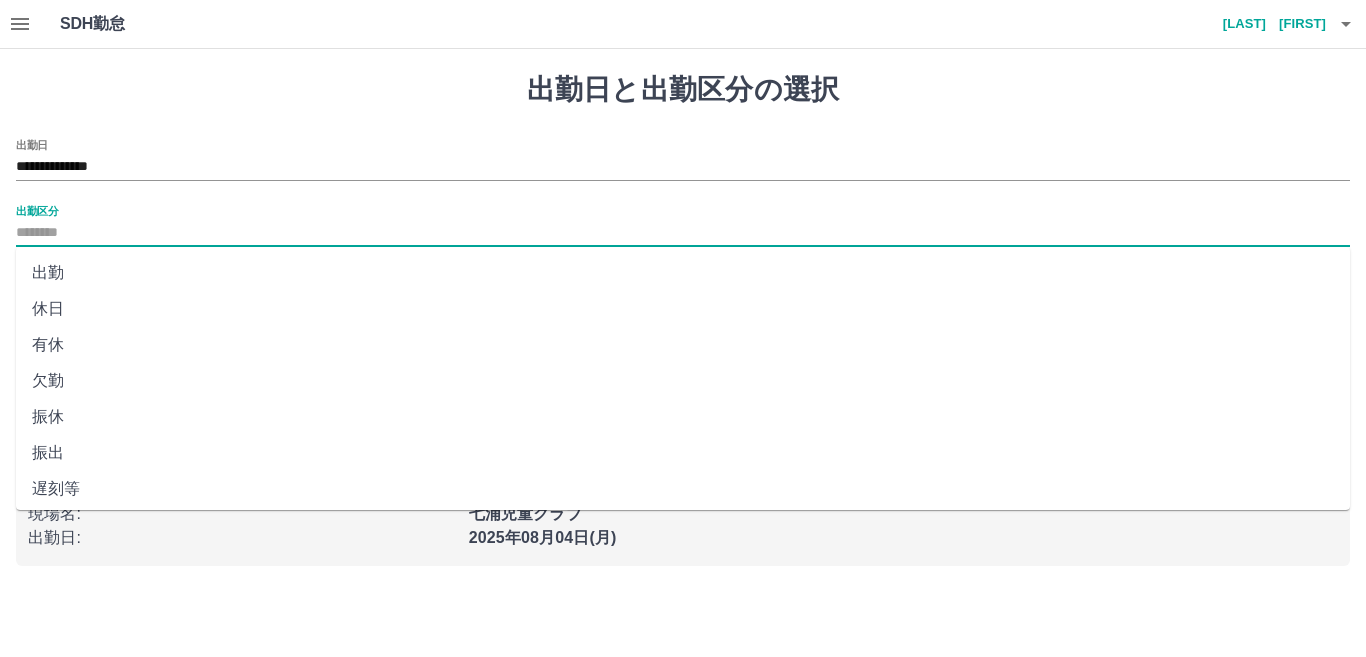 click on "出勤区分" at bounding box center (683, 233) 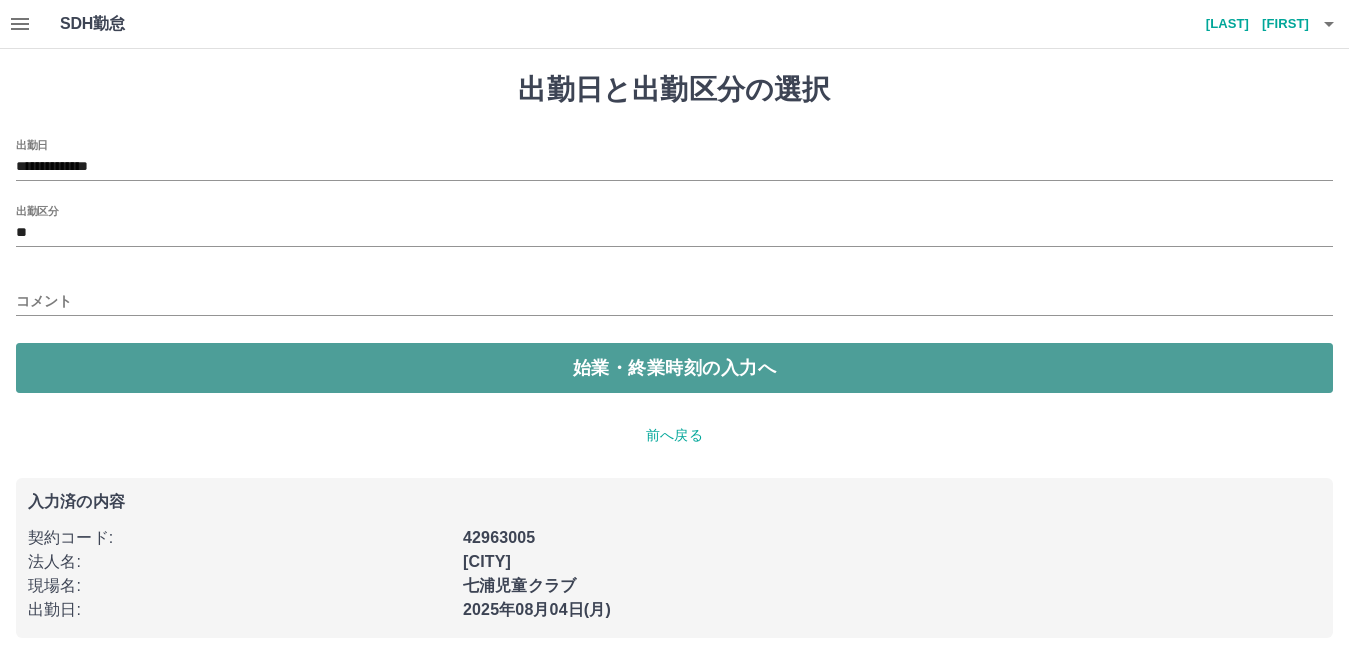 click on "始業・終業時刻の入力へ" at bounding box center (674, 368) 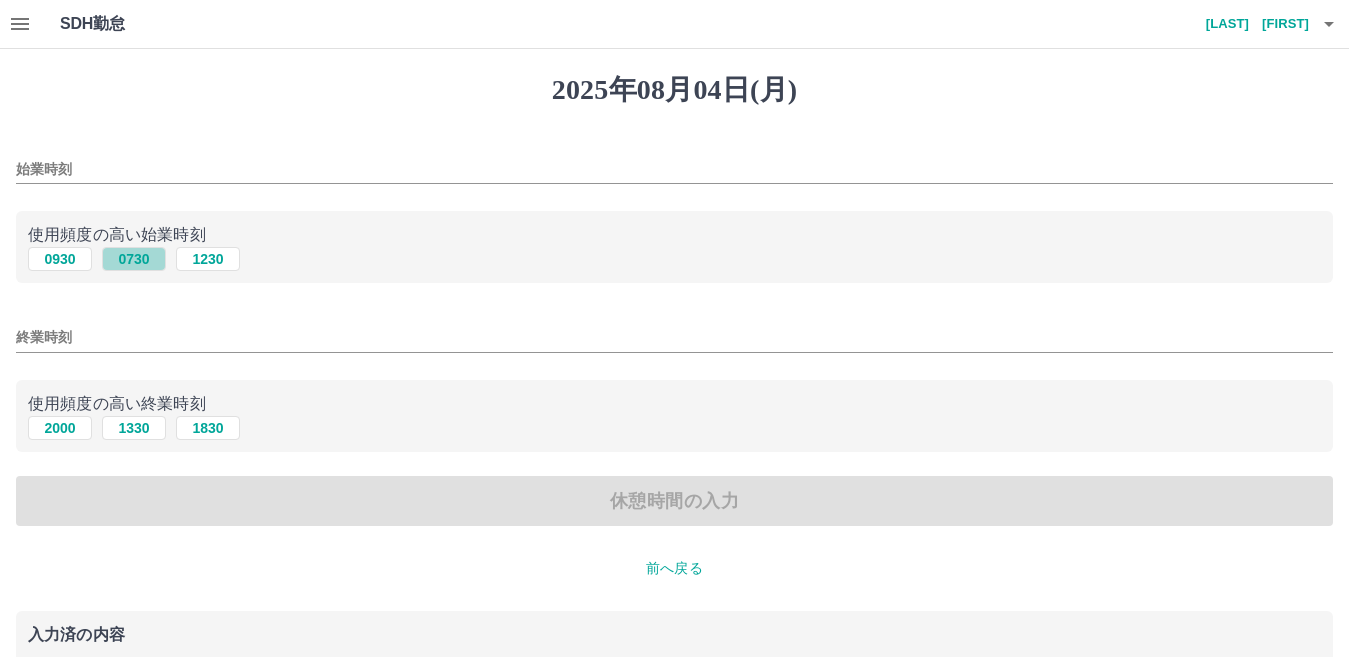 click on "0730" at bounding box center [134, 259] 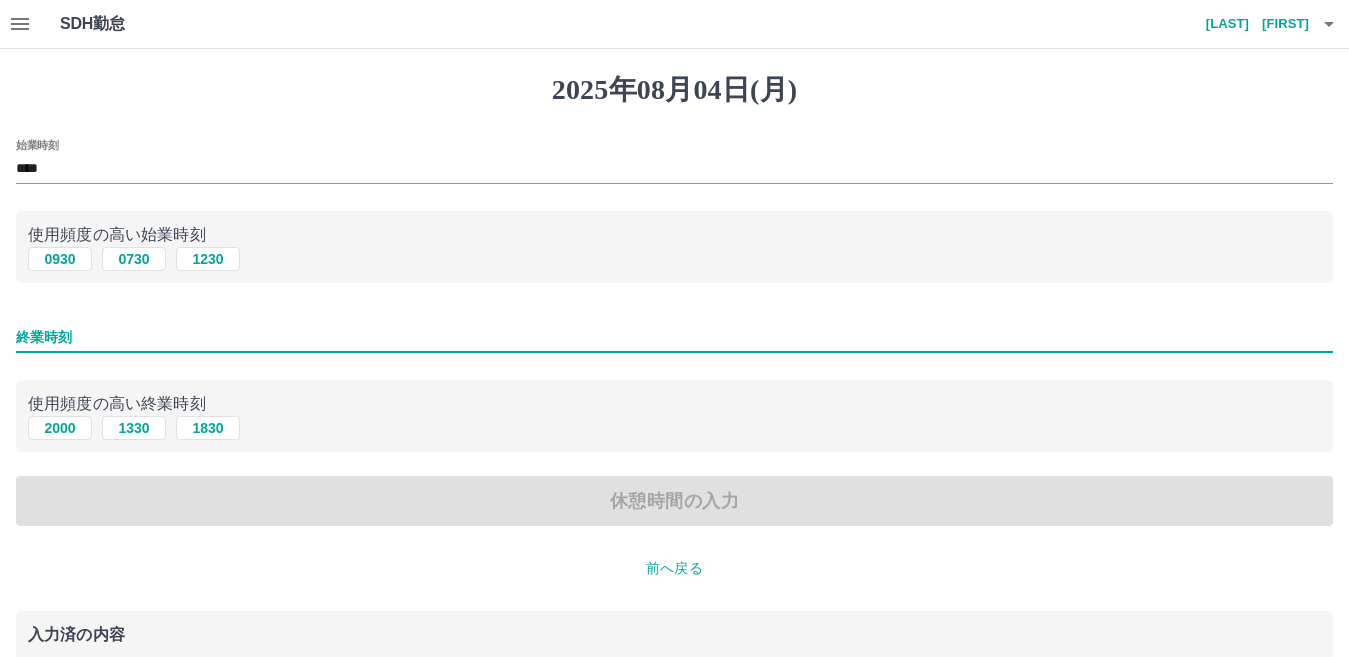 click on "終業時刻" at bounding box center [674, 337] 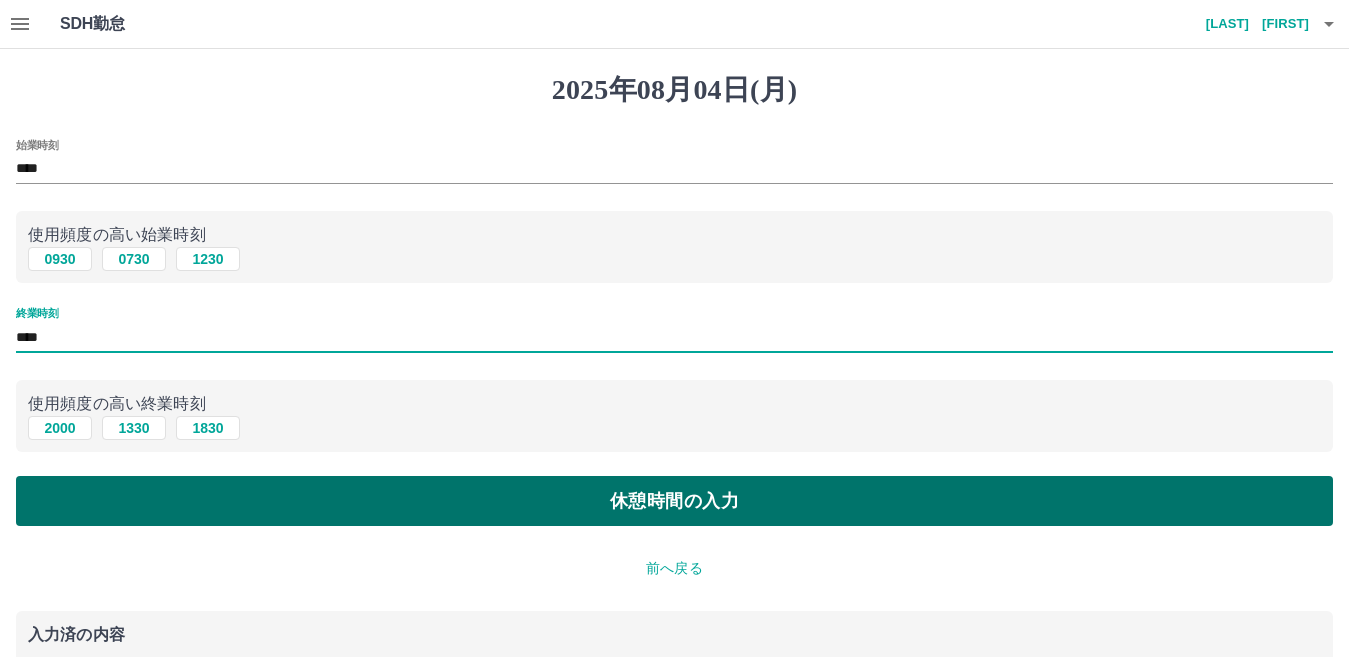 type on "****" 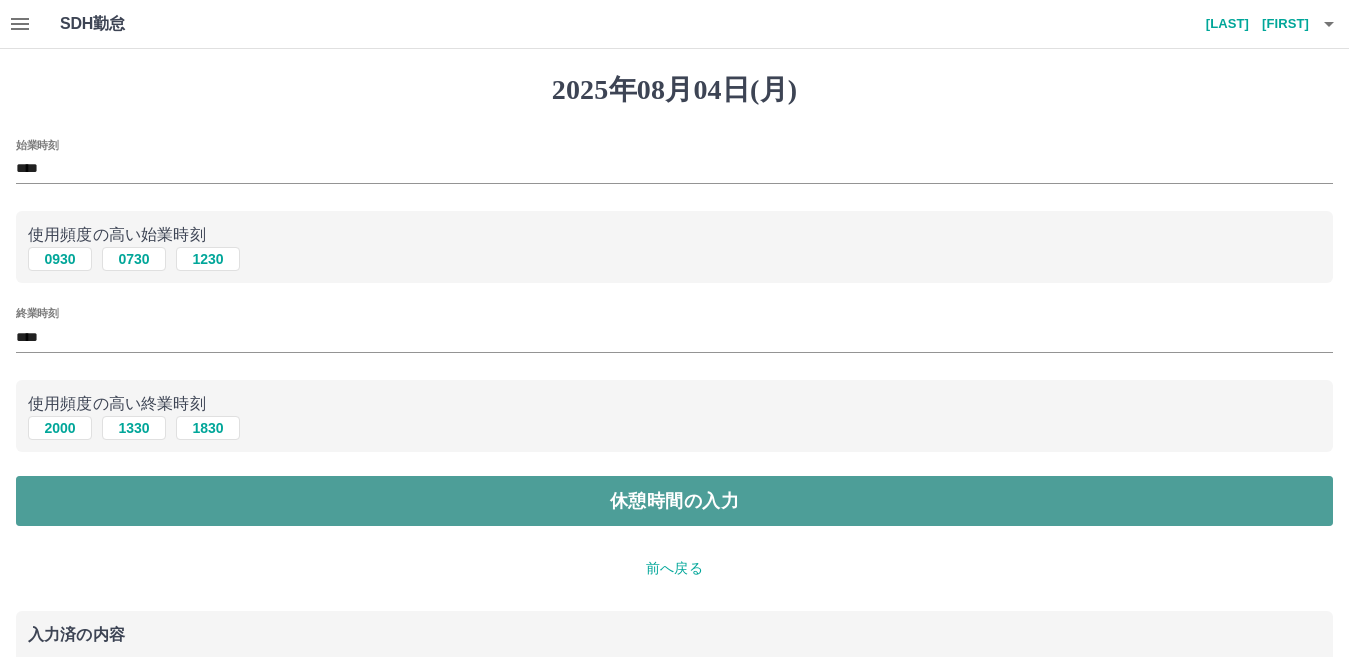 click on "休憩時間の入力" at bounding box center (674, 501) 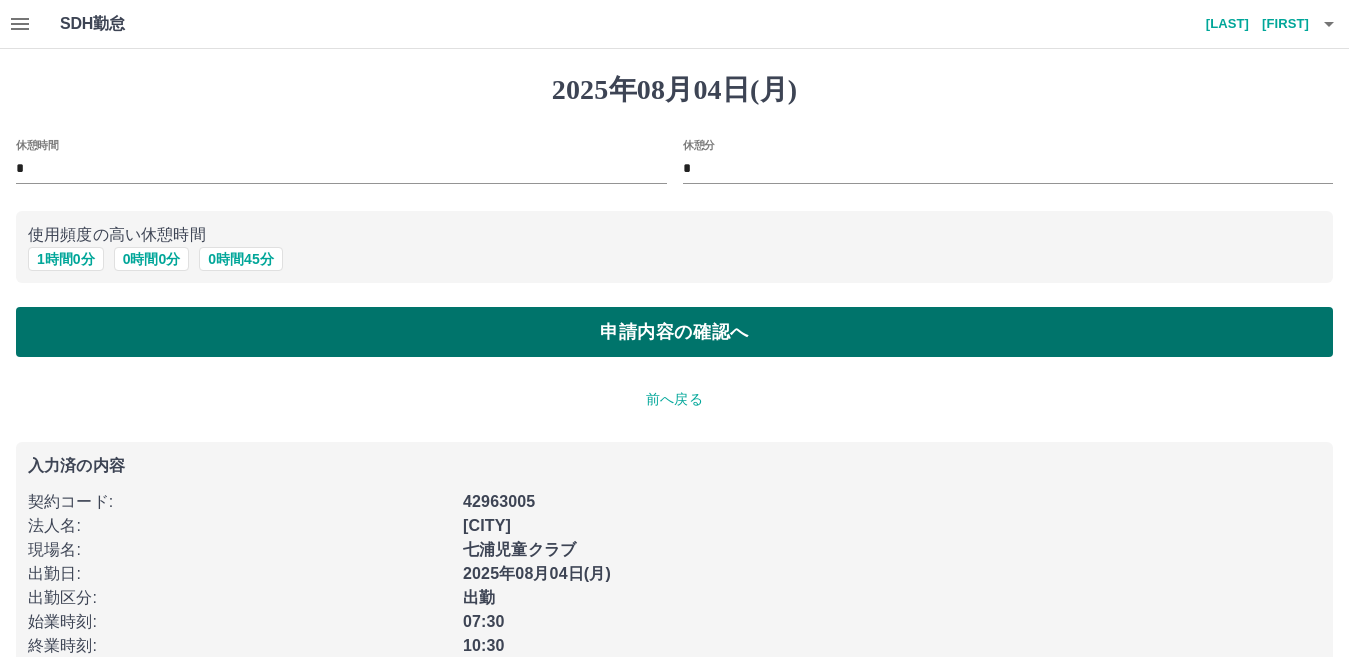 click on "申請内容の確認へ" at bounding box center [674, 332] 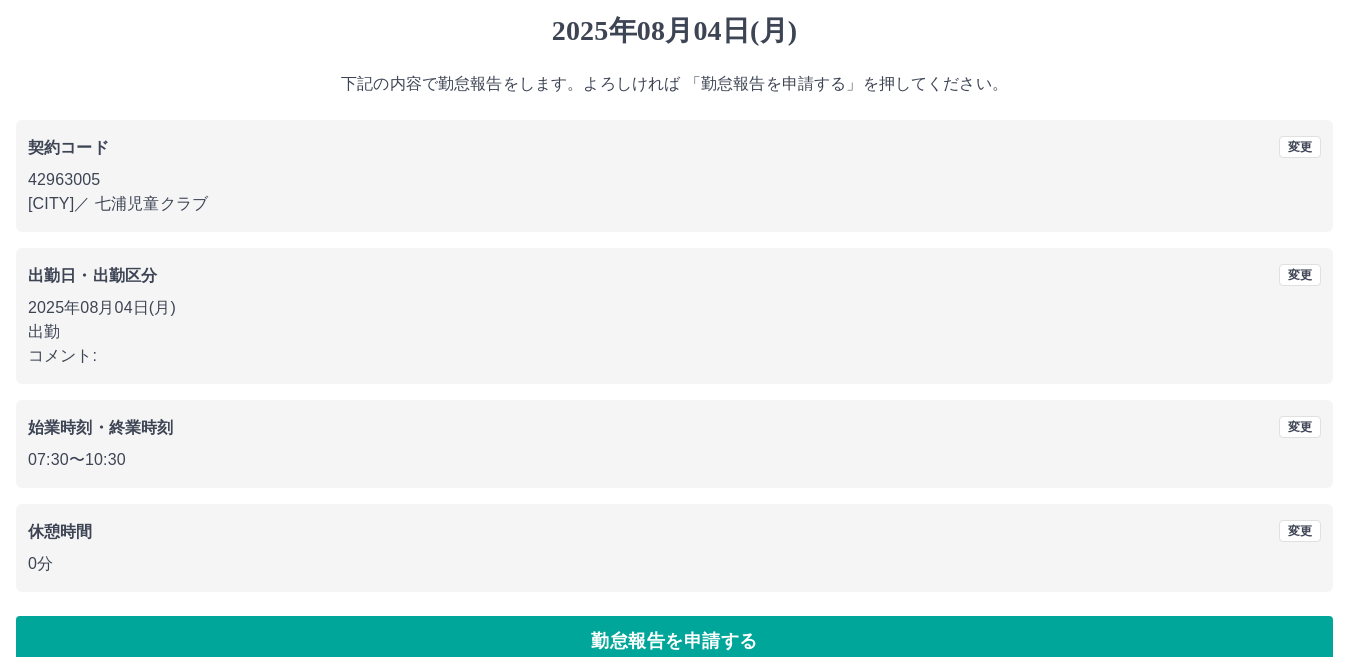 scroll, scrollTop: 92, scrollLeft: 0, axis: vertical 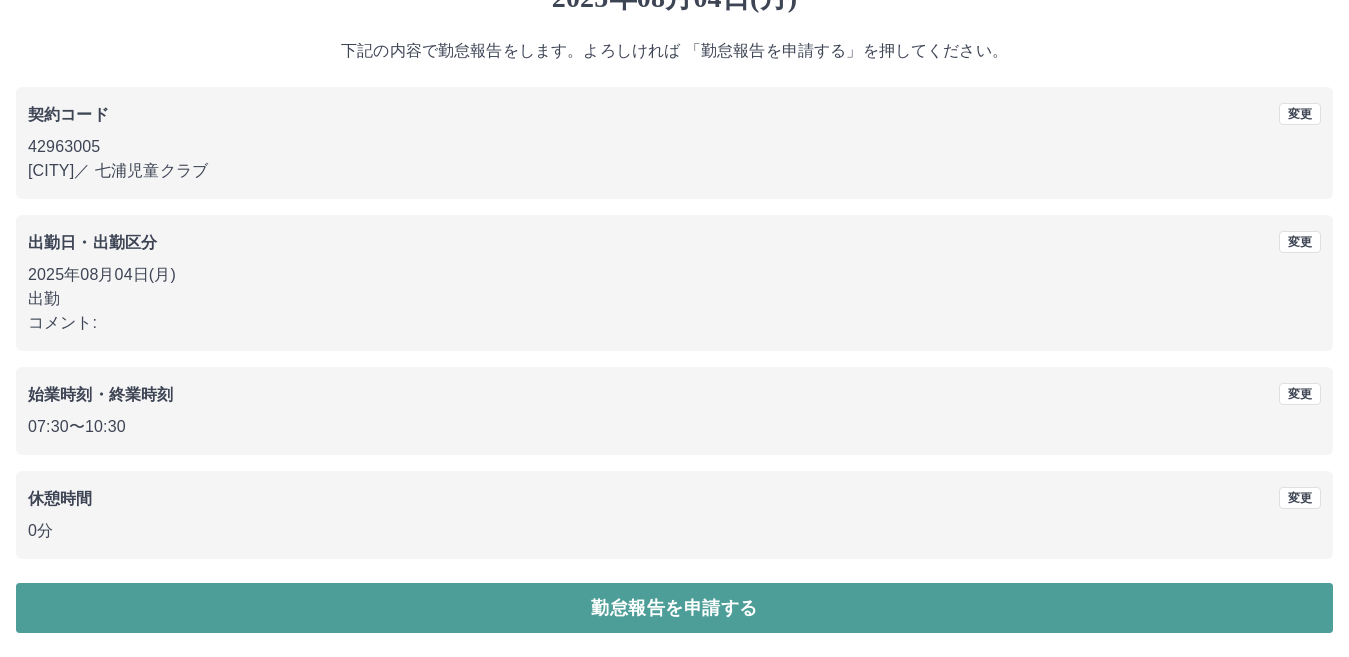 click on "勤怠報告を申請する" at bounding box center [674, 608] 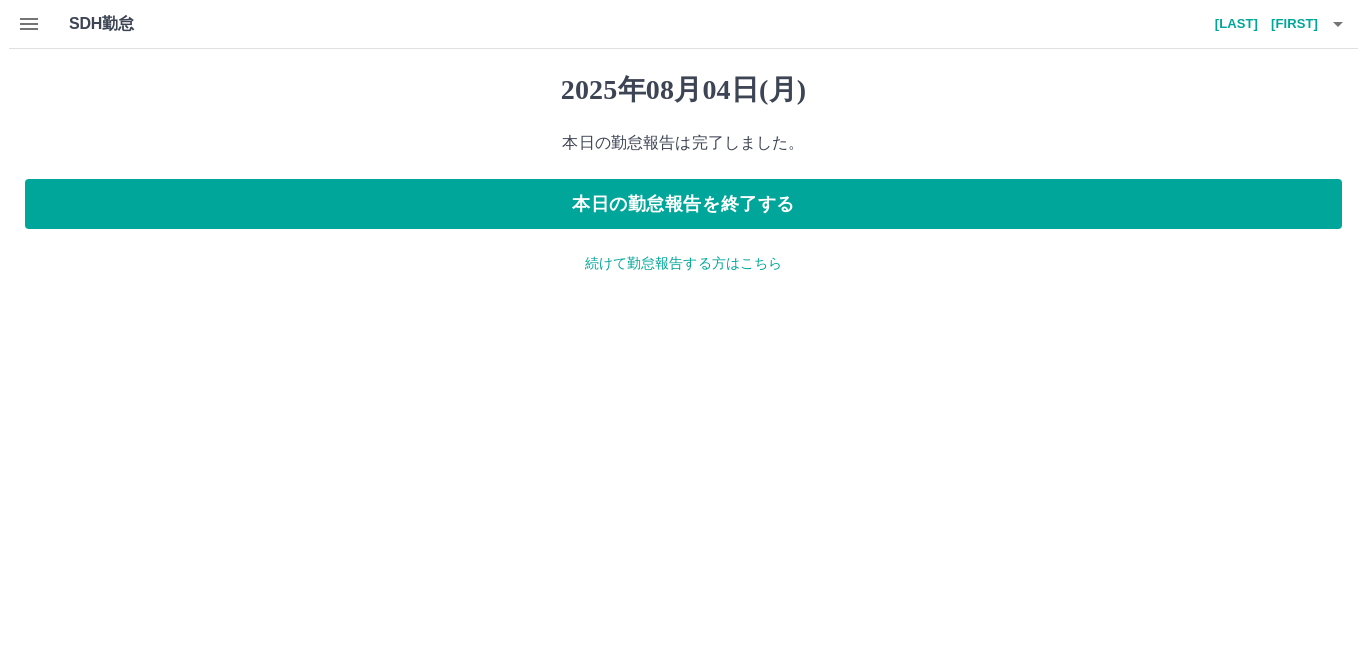 scroll, scrollTop: 0, scrollLeft: 0, axis: both 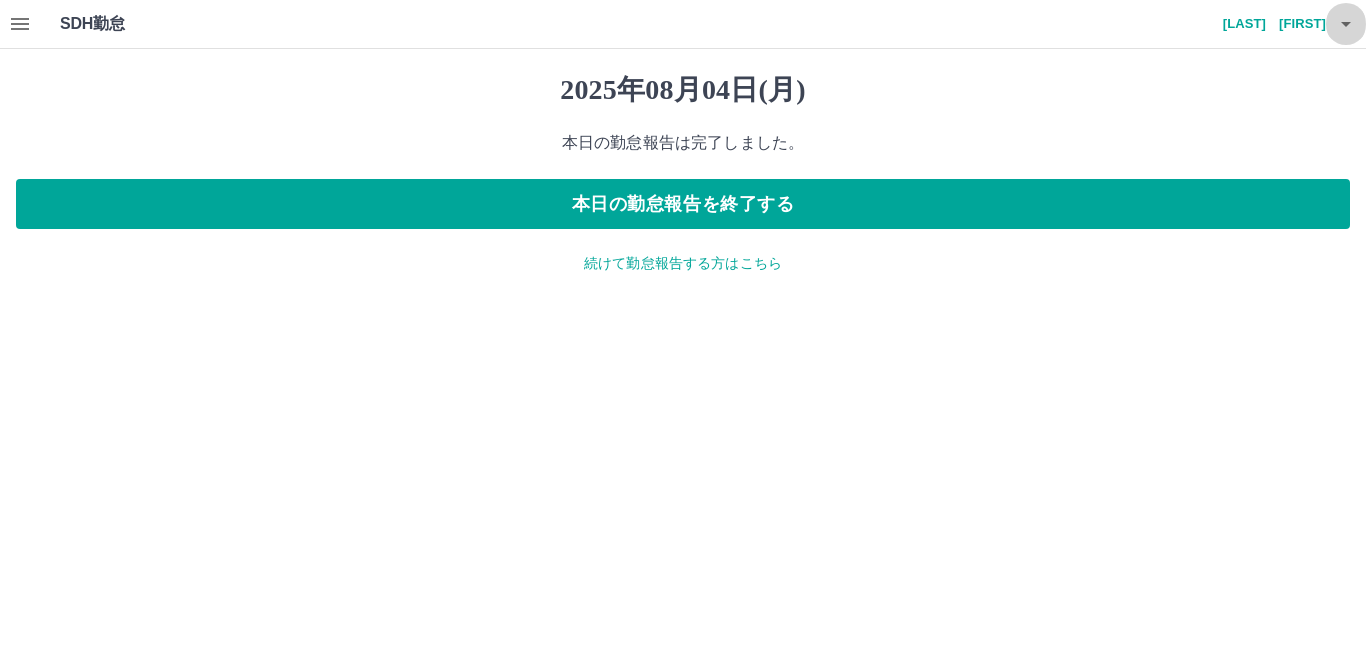 click 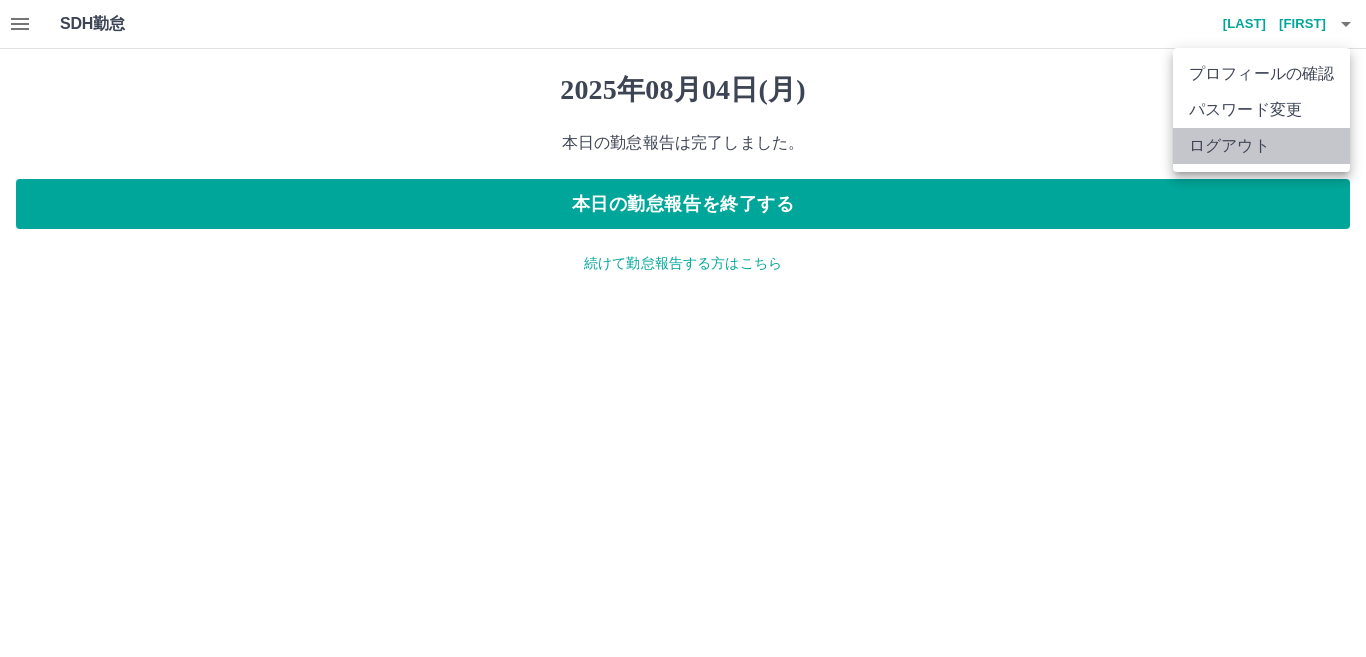 click on "ログアウト" at bounding box center [1261, 146] 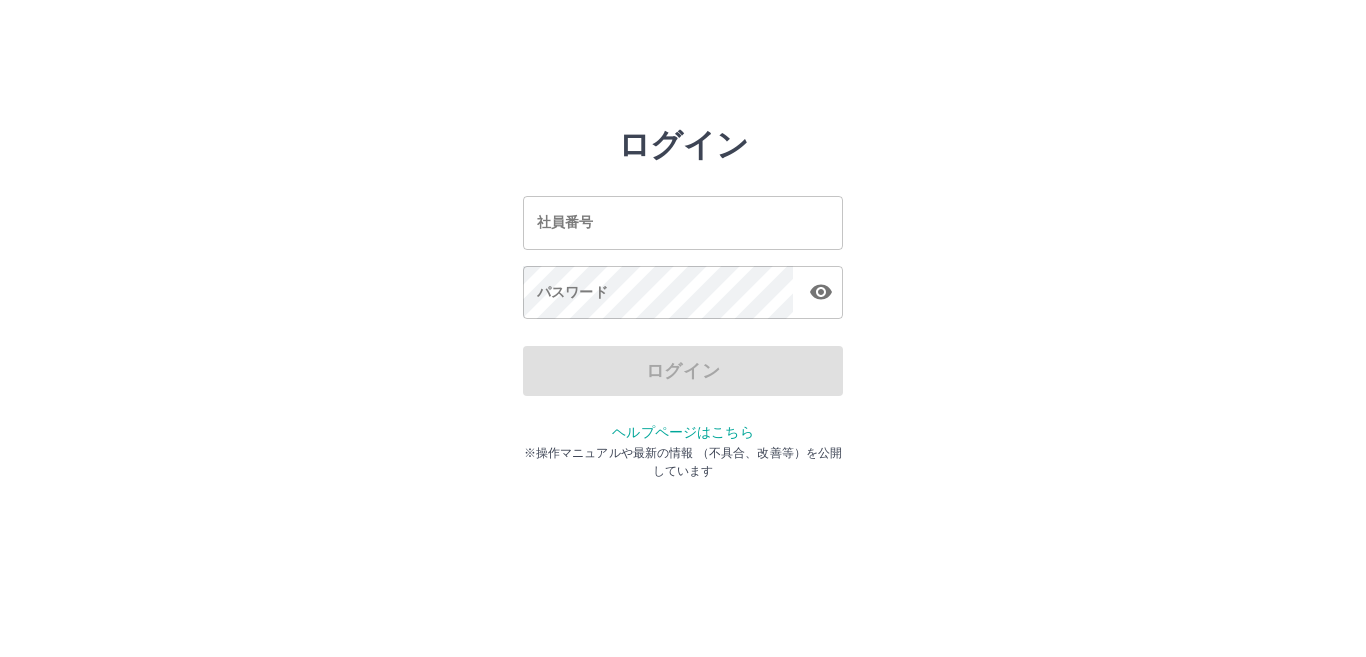 scroll, scrollTop: 0, scrollLeft: 0, axis: both 